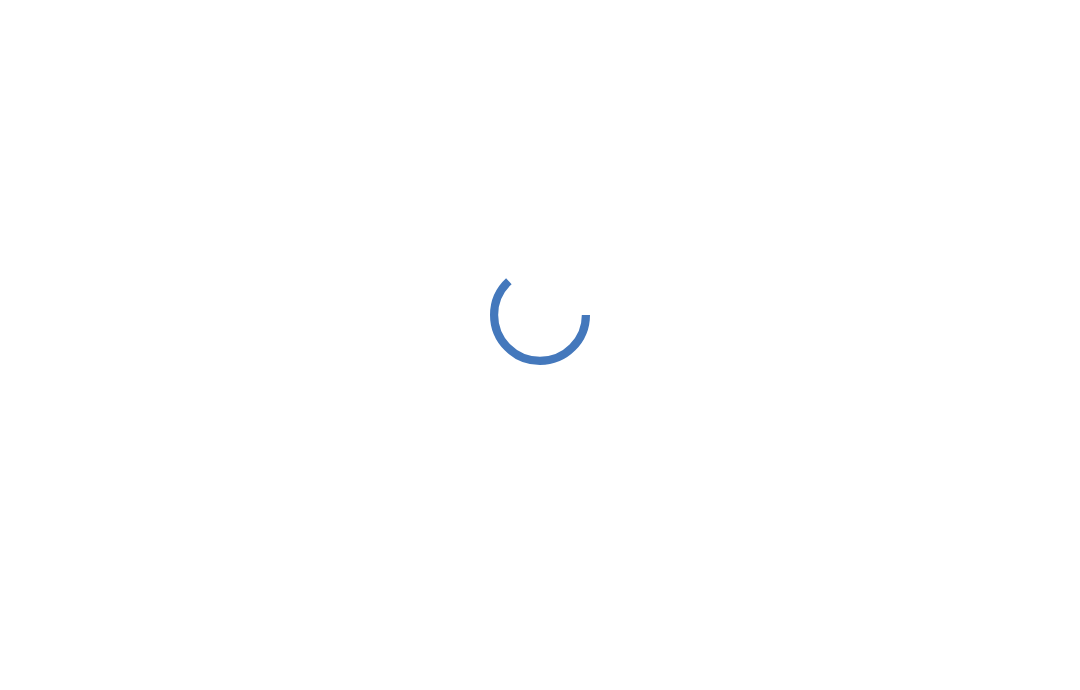 scroll, scrollTop: 0, scrollLeft: 0, axis: both 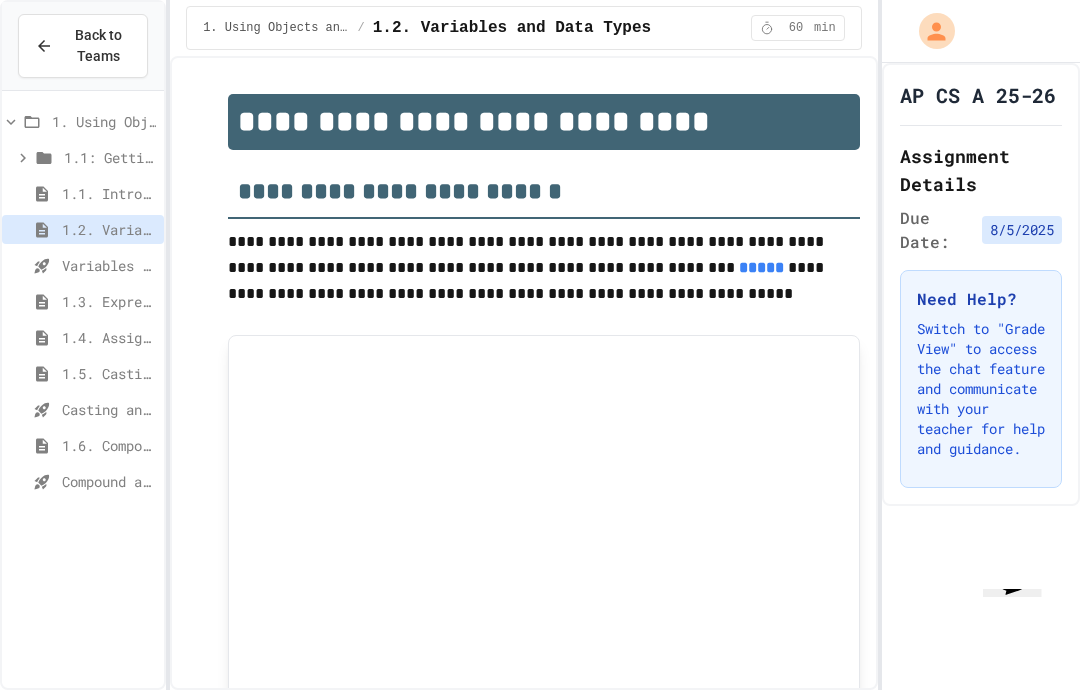 type on "***" 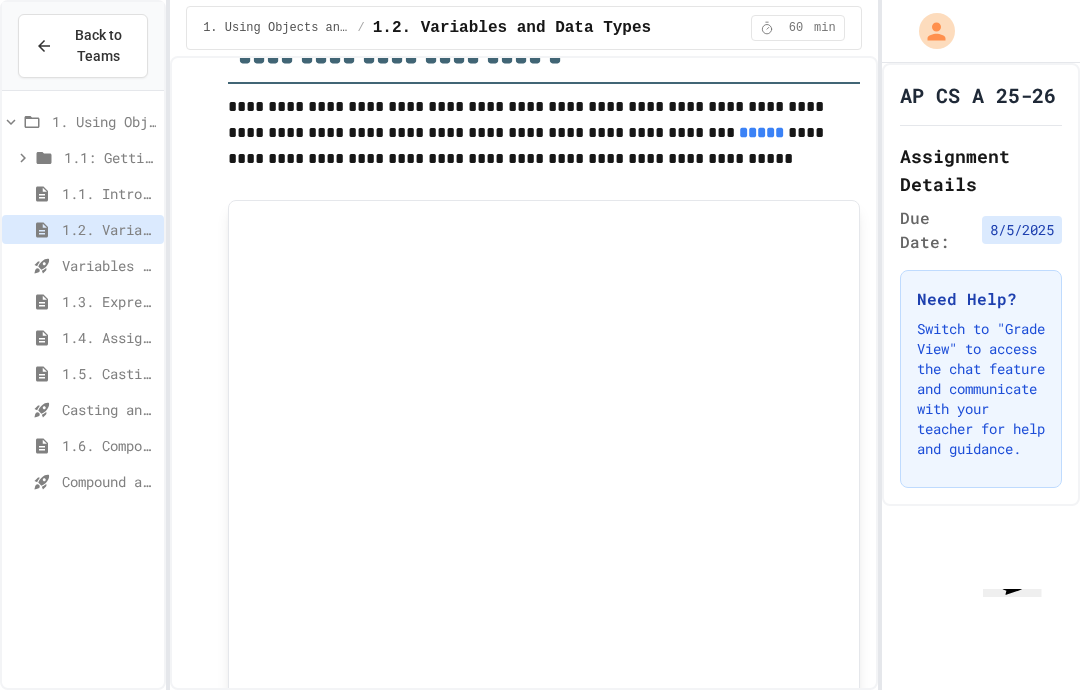click on "Back to Teams" at bounding box center (98, 46) 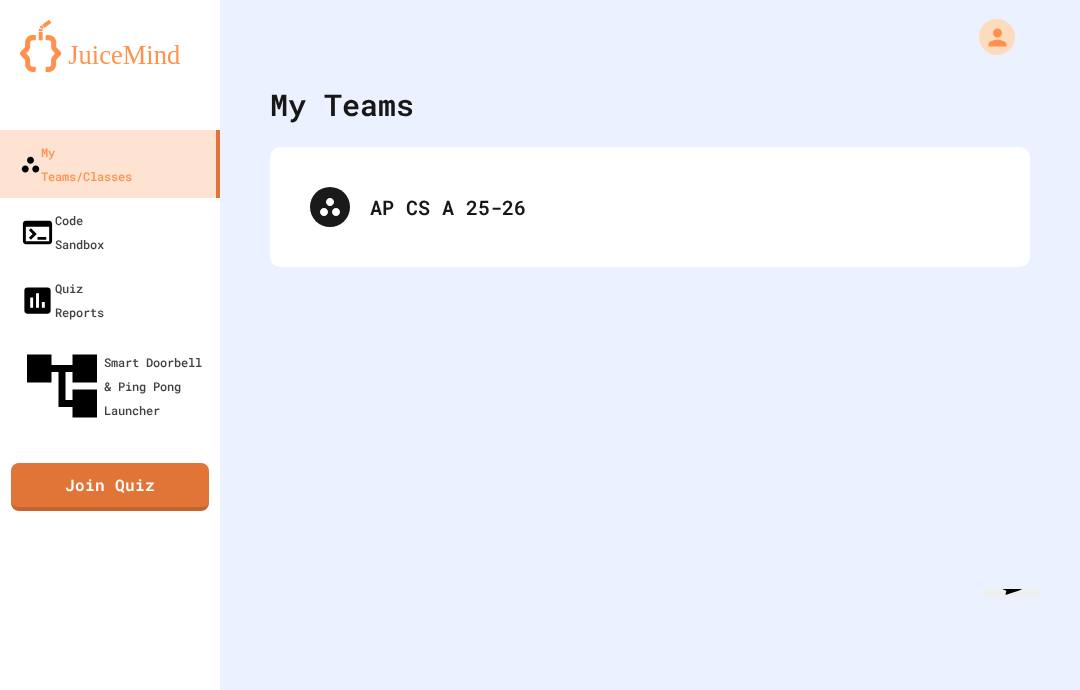 click on "Join Quiz" at bounding box center (110, 487) 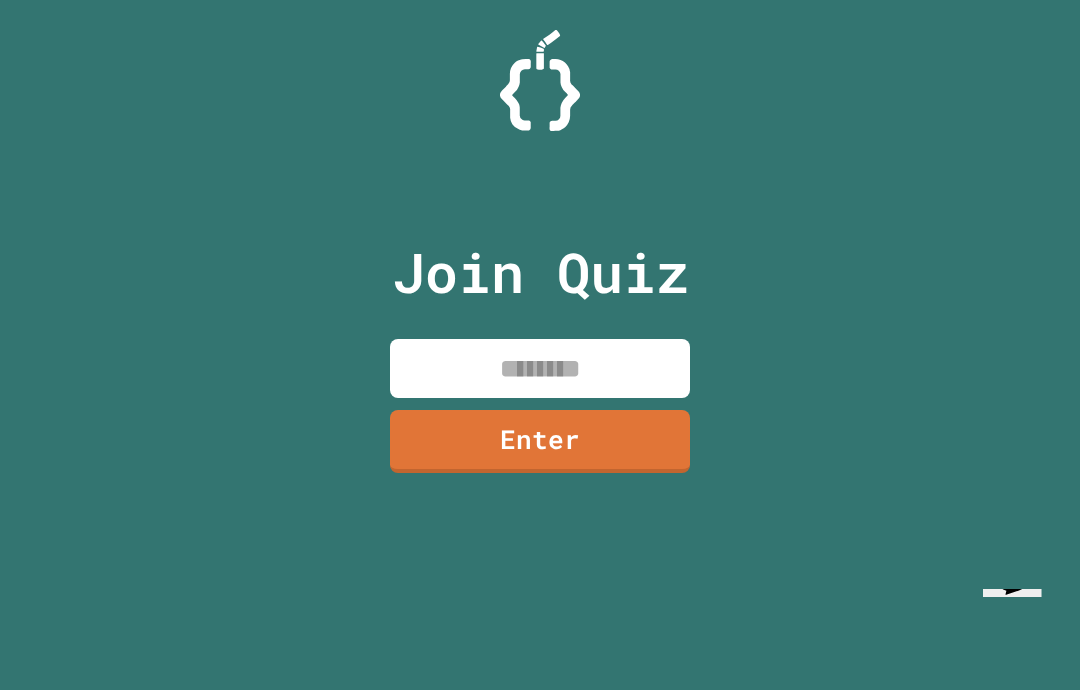 click at bounding box center (540, 368) 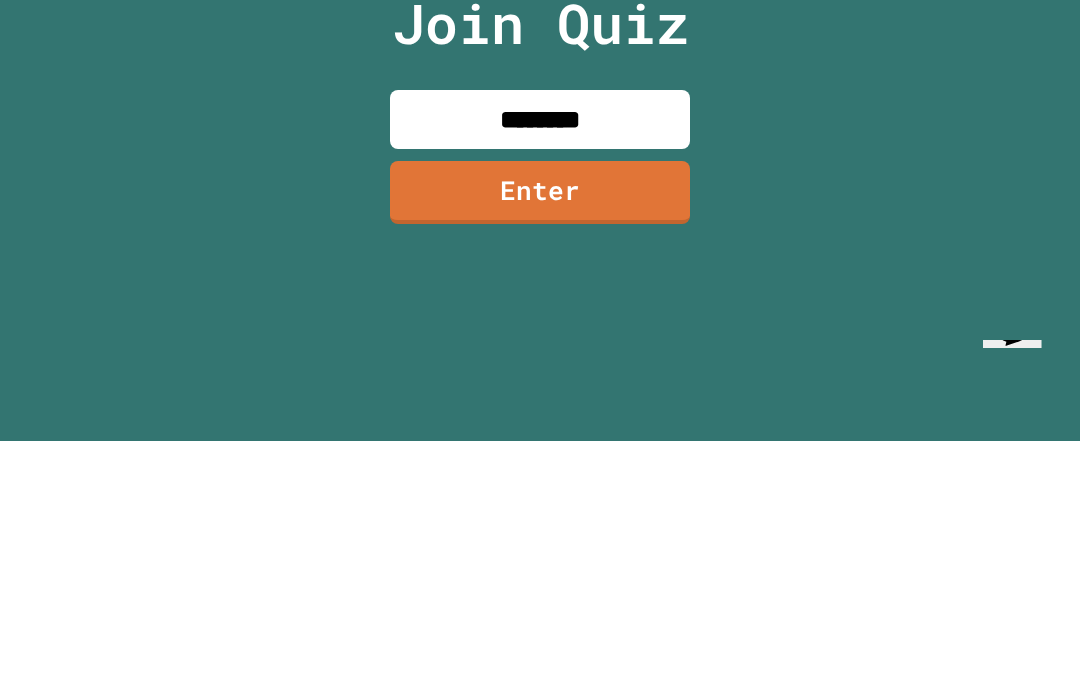 type on "********" 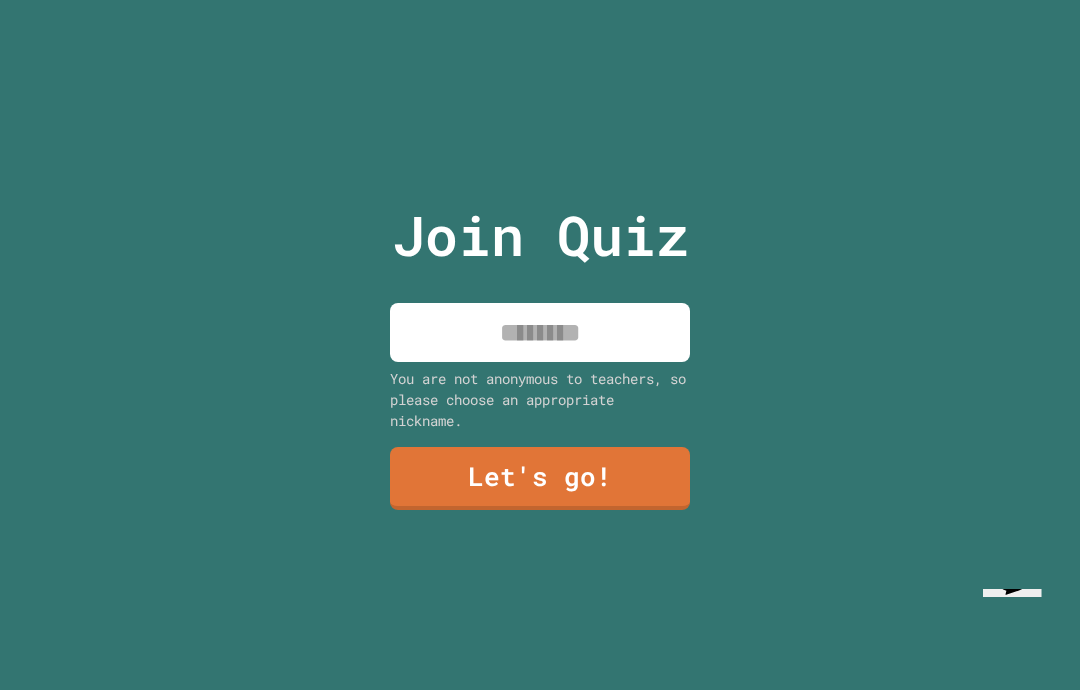 click at bounding box center [540, 332] 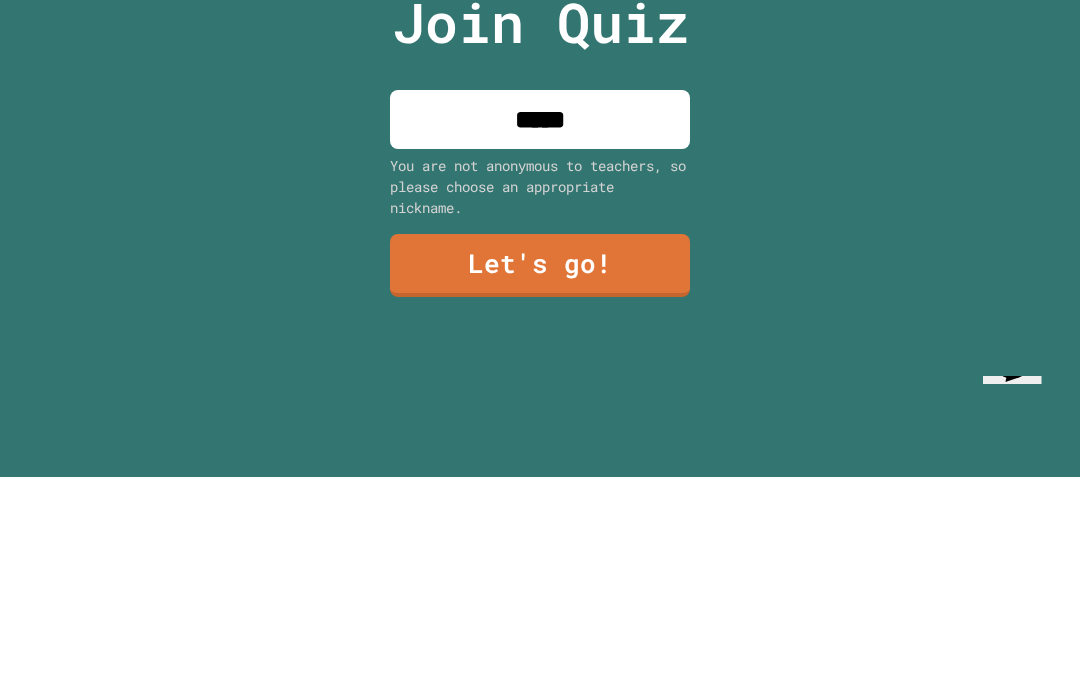 type on "******" 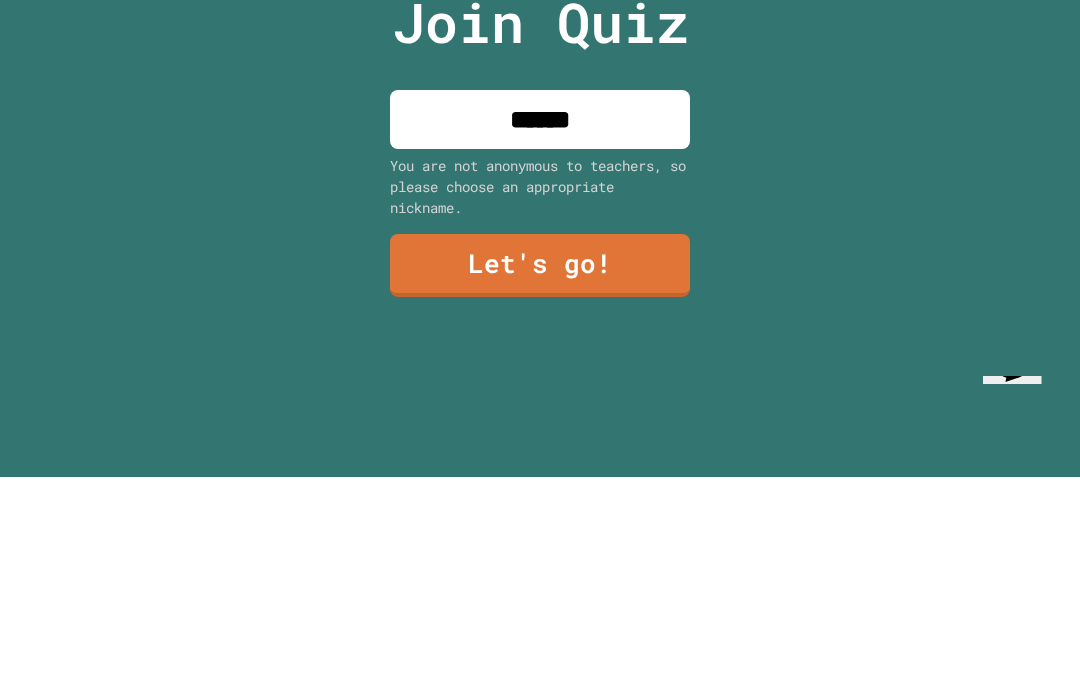 click on "Join Quiz ****** You are not anonymous to teachers, so please choose an appropriate nickname. Let's go!" at bounding box center (540, 345) 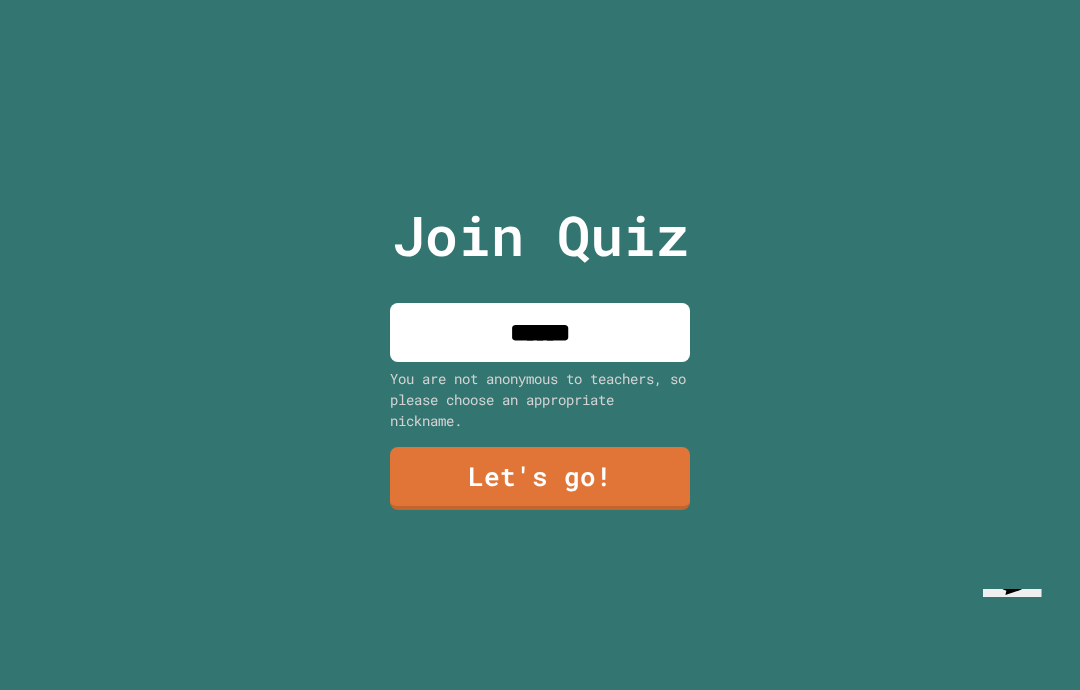 click on "Let's go!" at bounding box center [540, 478] 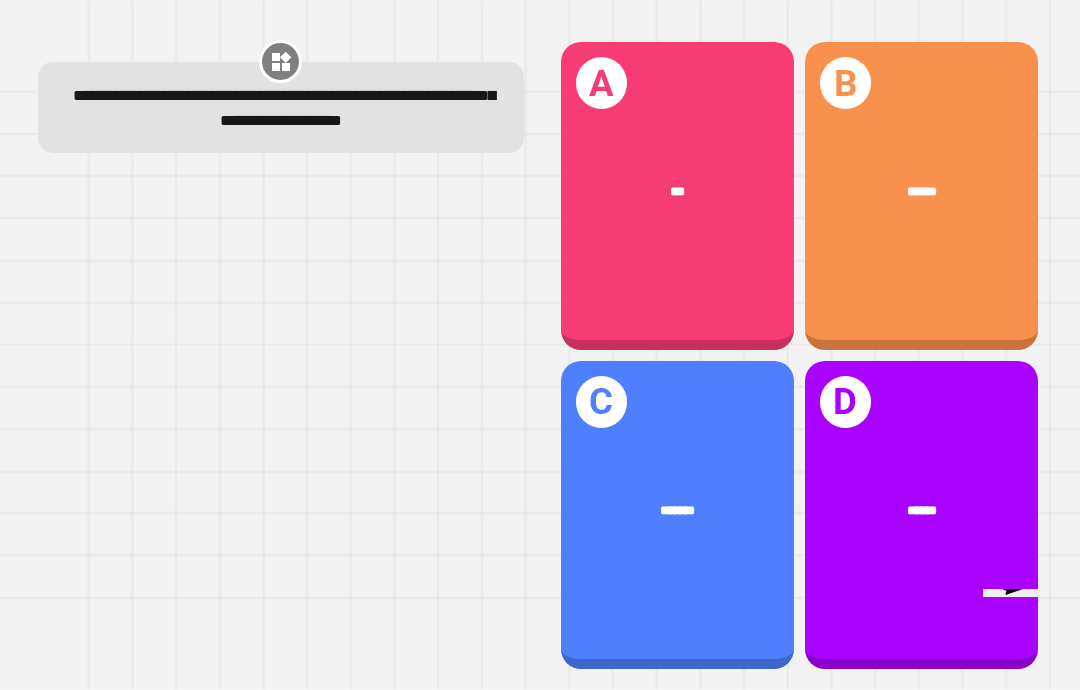 click on "******" at bounding box center [921, 192] 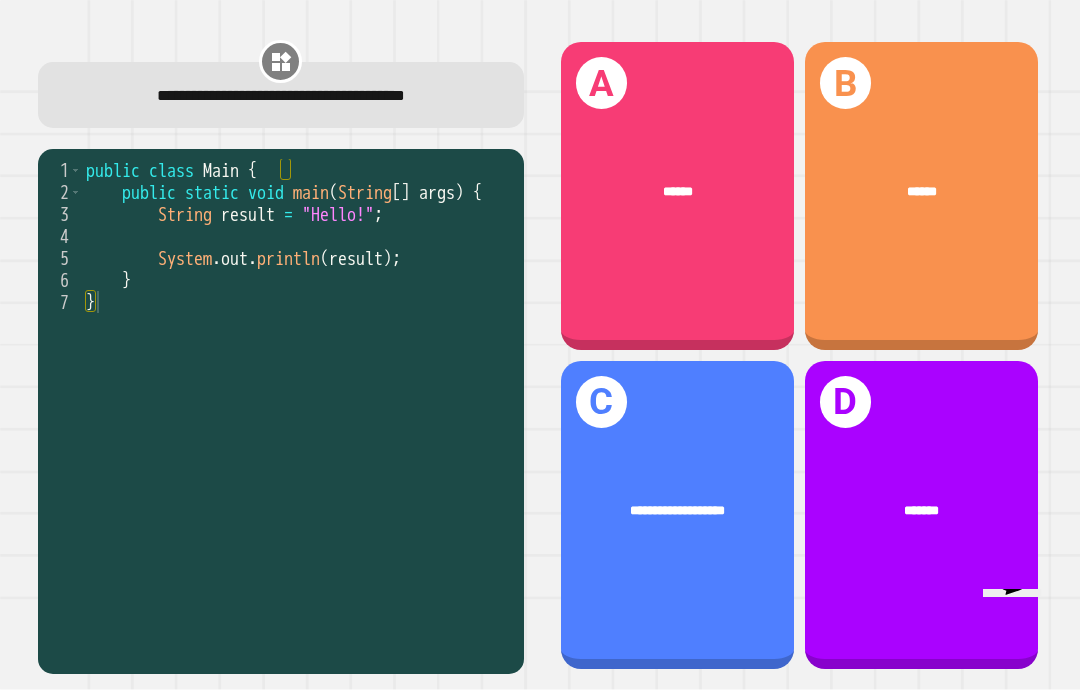 click on "A ******" at bounding box center (677, 196) 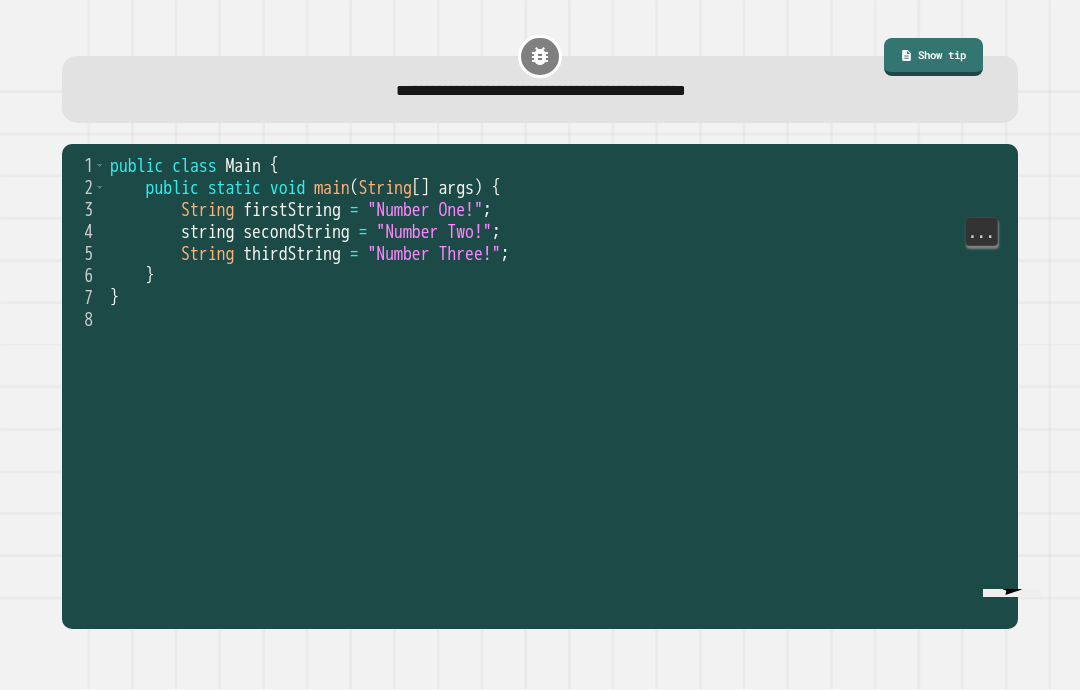 click on ""Number Two!"" at bounding box center (434, 232) 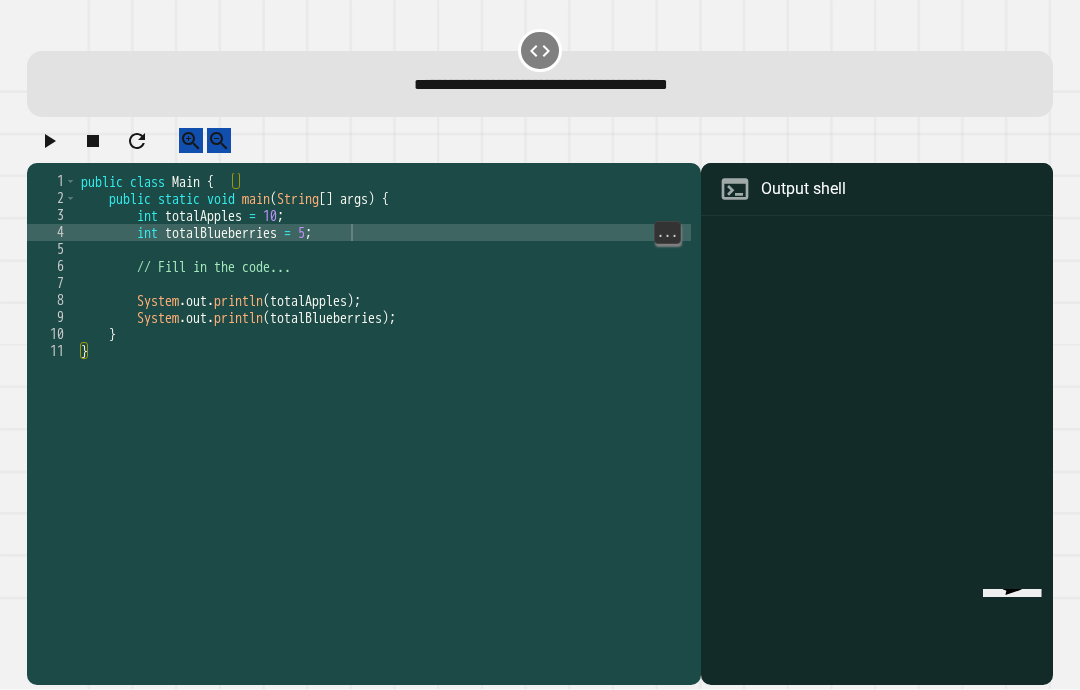 click on "public   class   Main   {      public   static   void   main ( String [ ]   args )   {           int   totalApples   =   10 ;           int   totalBlueberries   =   5 ;                     // Fill in the code...                     System . out . println ( totalApples ) ;           System . out . println ( totalBlueberries ) ;      } }" at bounding box center (384, 419) 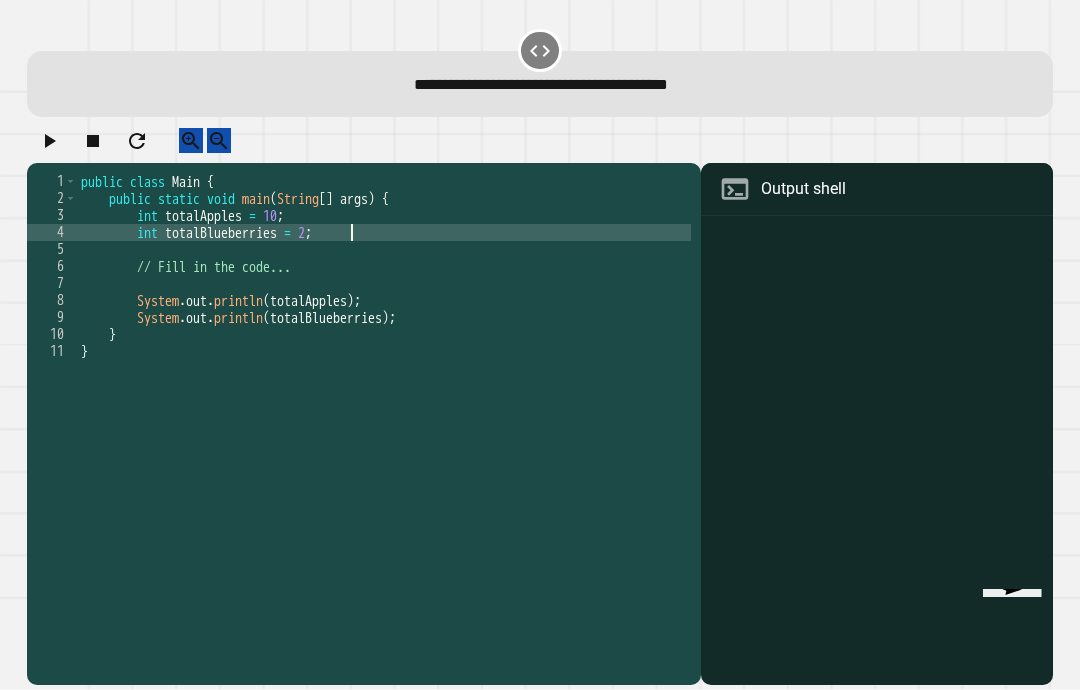 scroll, scrollTop: 18, scrollLeft: 39, axis: both 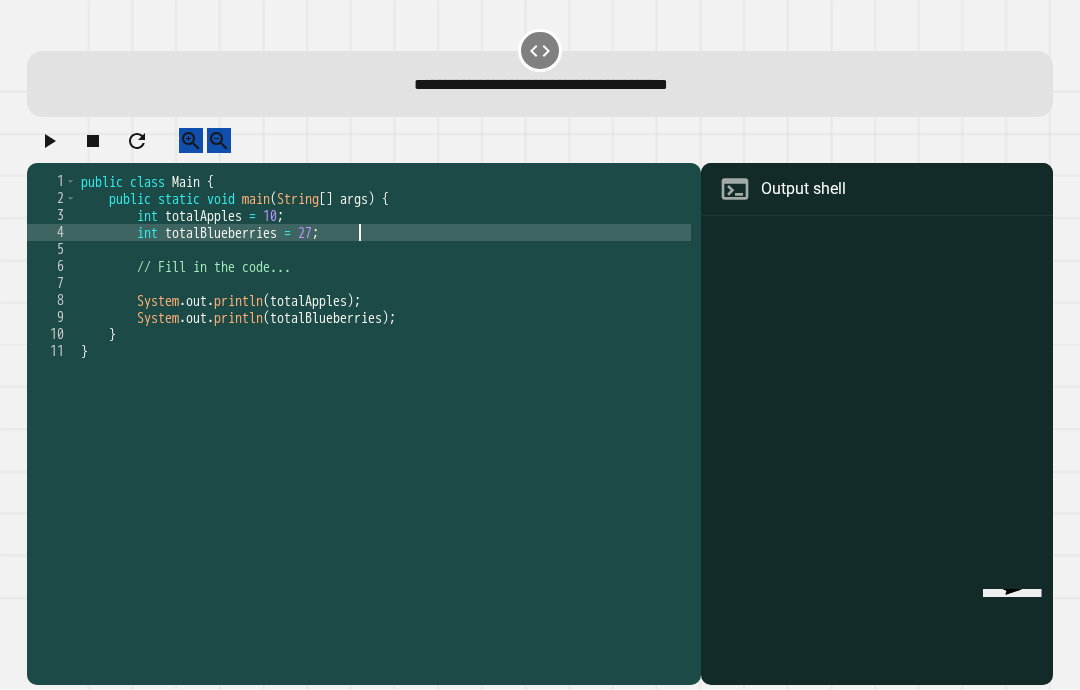 type on "**********" 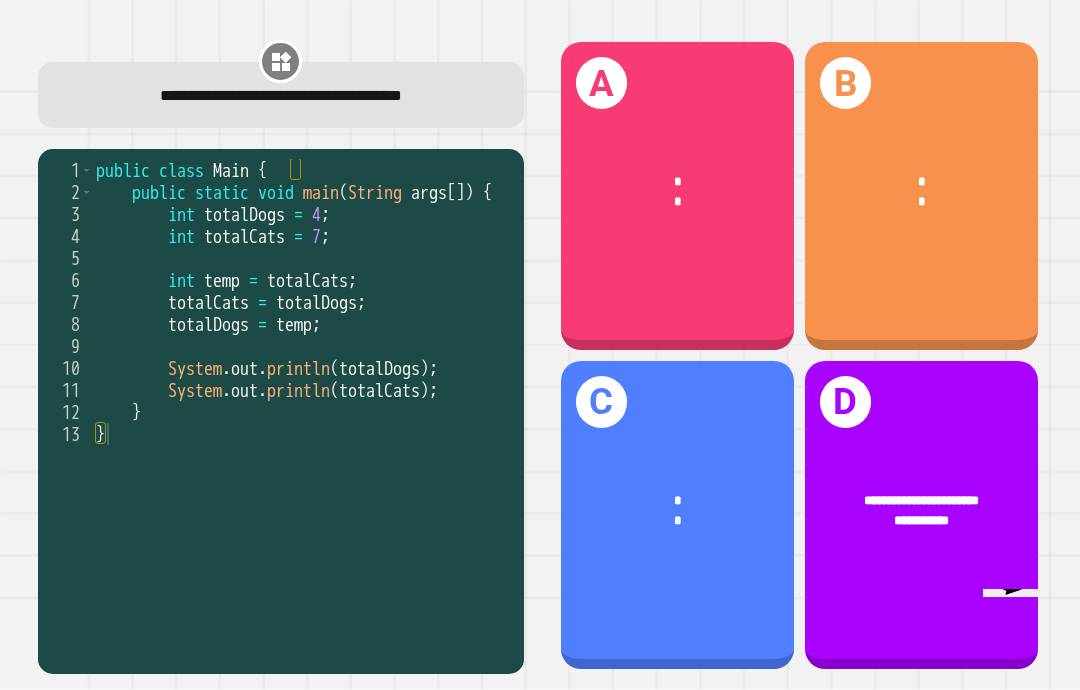 click on "* *" at bounding box center [921, 192] 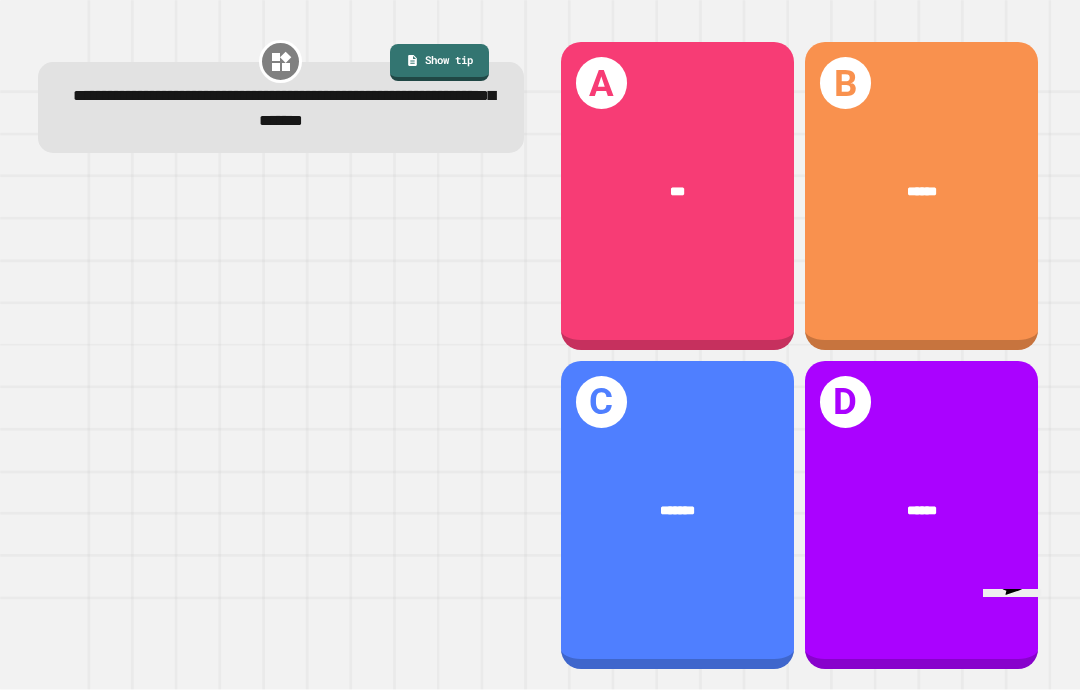 click on "*******" at bounding box center [677, 510] 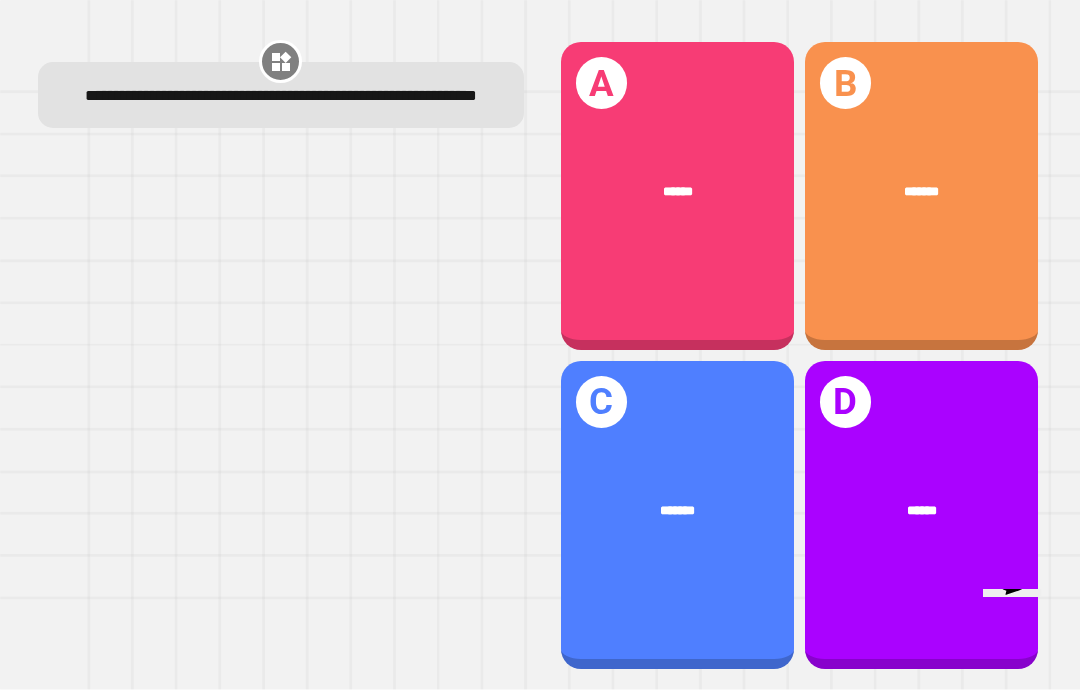 click on "A ******" at bounding box center (677, 196) 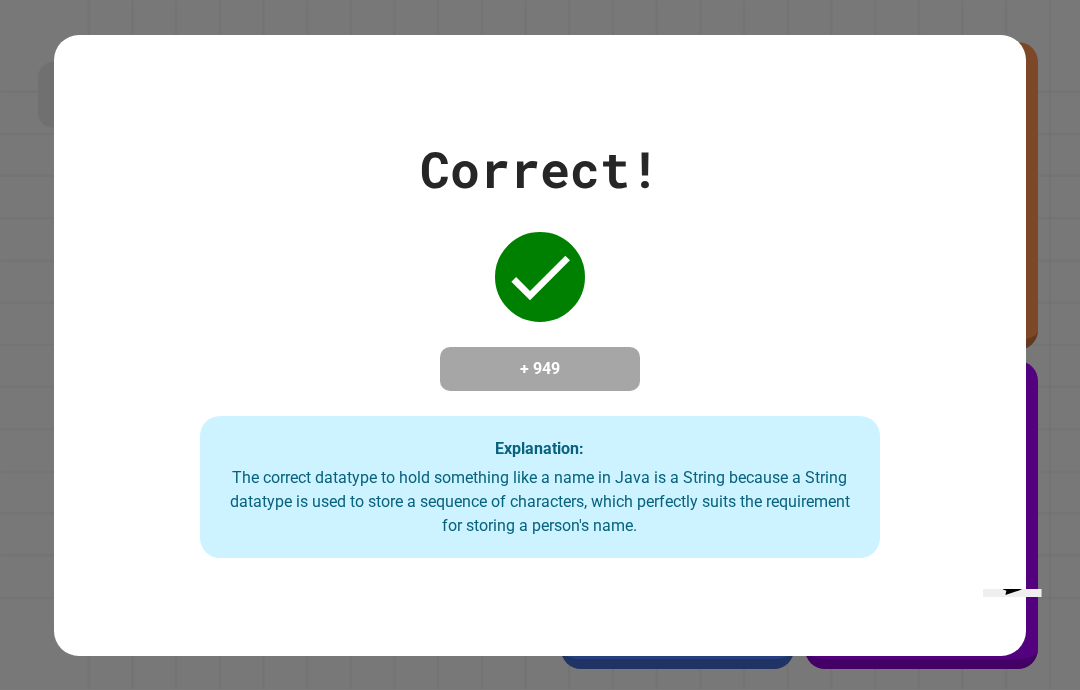 click on "Correct!   + 949 Explanation:   The correct datatype to hold something like a name in Java is a String because a String datatype is used to store a sequence of characters, which perfectly suits the requirement for storing a person's name." at bounding box center [540, 345] 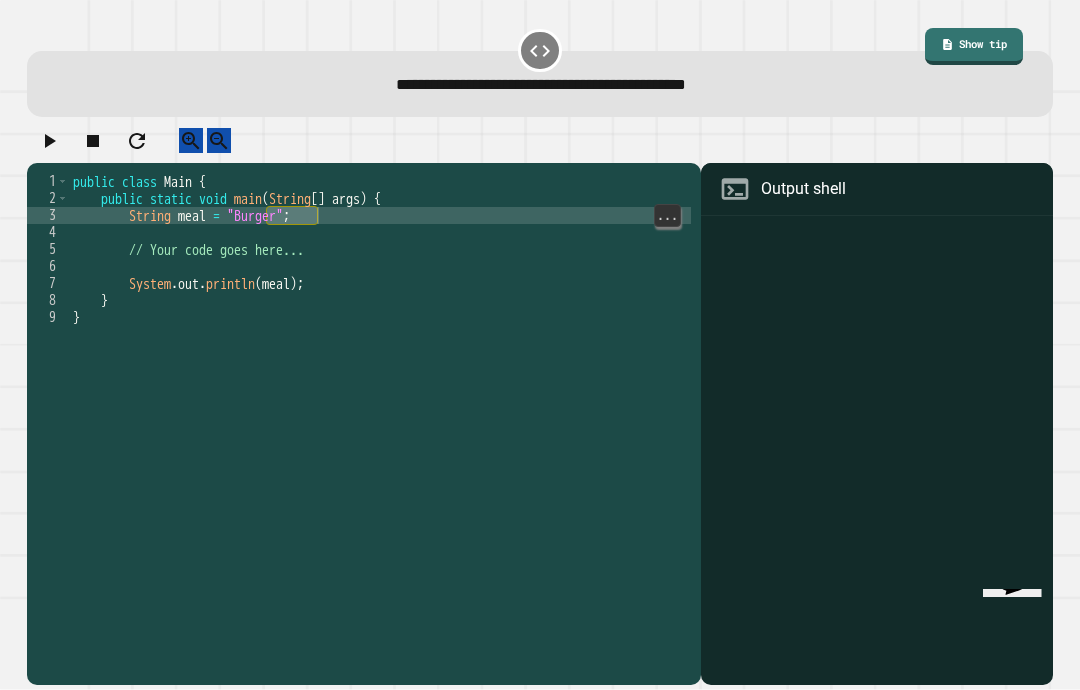 click on "public   class   Main   {      public   static   void   main ( String [ ]   args )   {           String   meal   =   "Burger" ;                     // Your code goes here...                     System . out . println ( meal ) ;      } }" at bounding box center [380, 419] 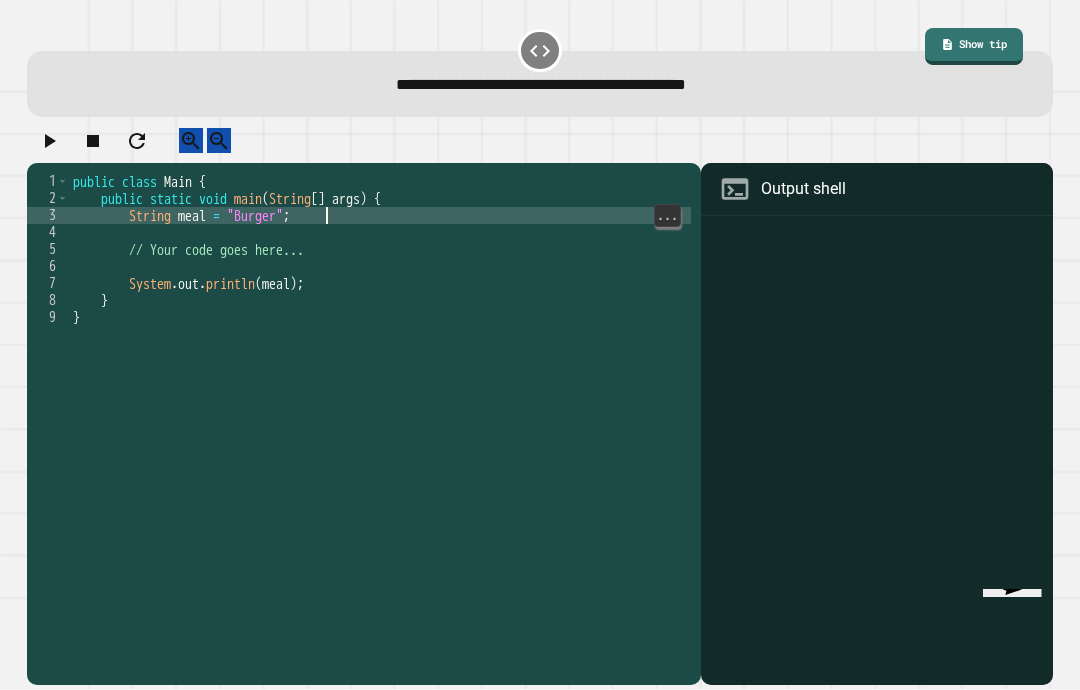 click on "public   class   Main   {      public   static   void   main ( String [ ]   args )   {           String   meal   =   "Burger" ;                     // Your code goes here...                     System . out . println ( meal ) ;      } }" at bounding box center [380, 419] 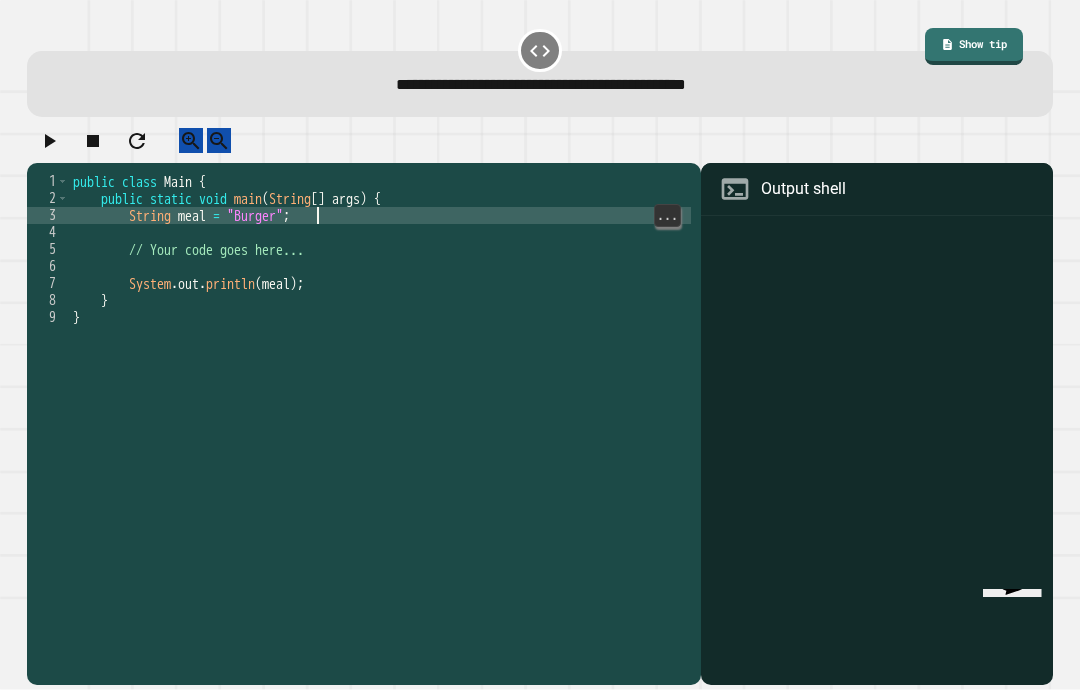 click on "public   class   Main   {      public   static   void   main ( String [ ]   args )   {           String   meal   =   "Burger" ;                     // Your code goes here...                     System . out . println ( meal ) ;      } }" at bounding box center (380, 419) 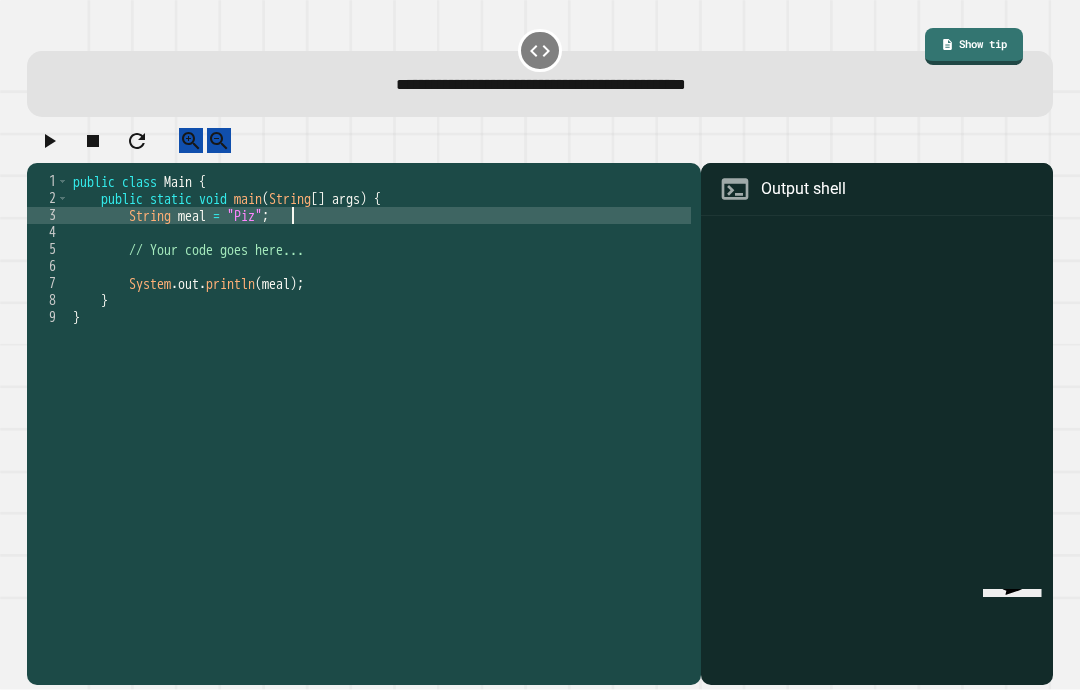 type on "**********" 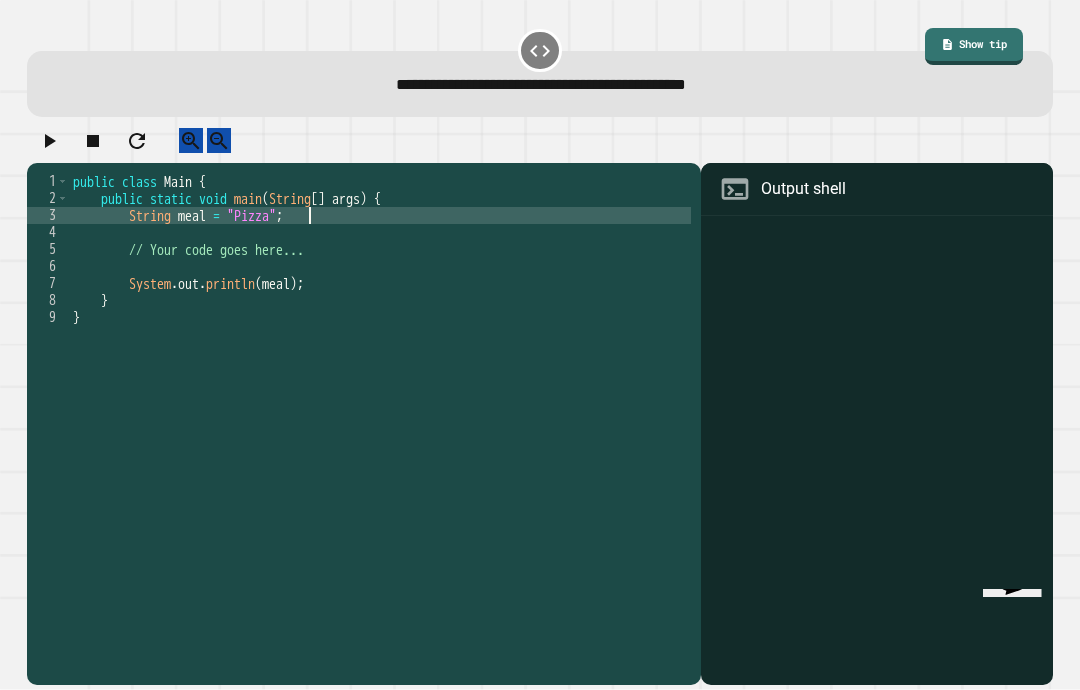 scroll, scrollTop: 18, scrollLeft: 65, axis: both 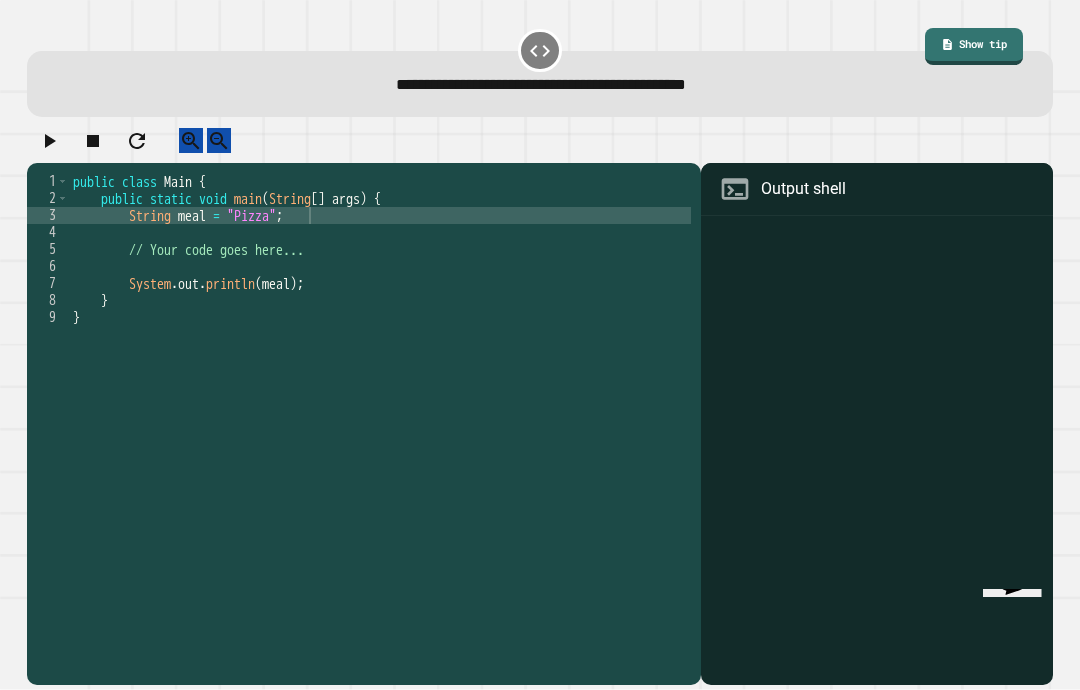 click 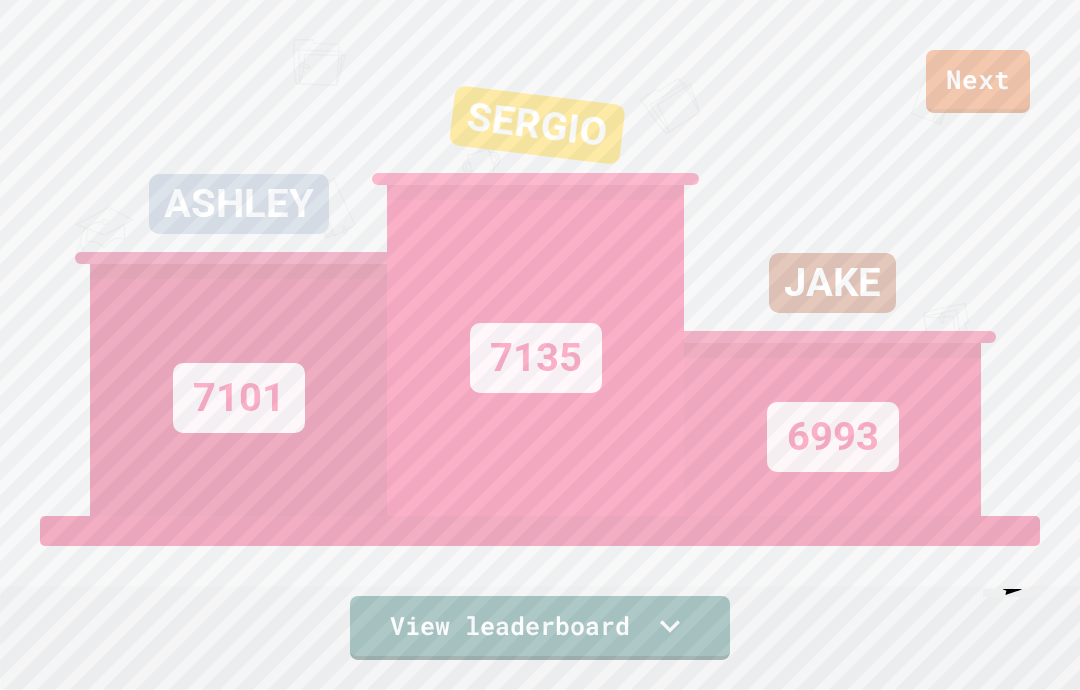 click on "View leaderboard" at bounding box center [540, 588] 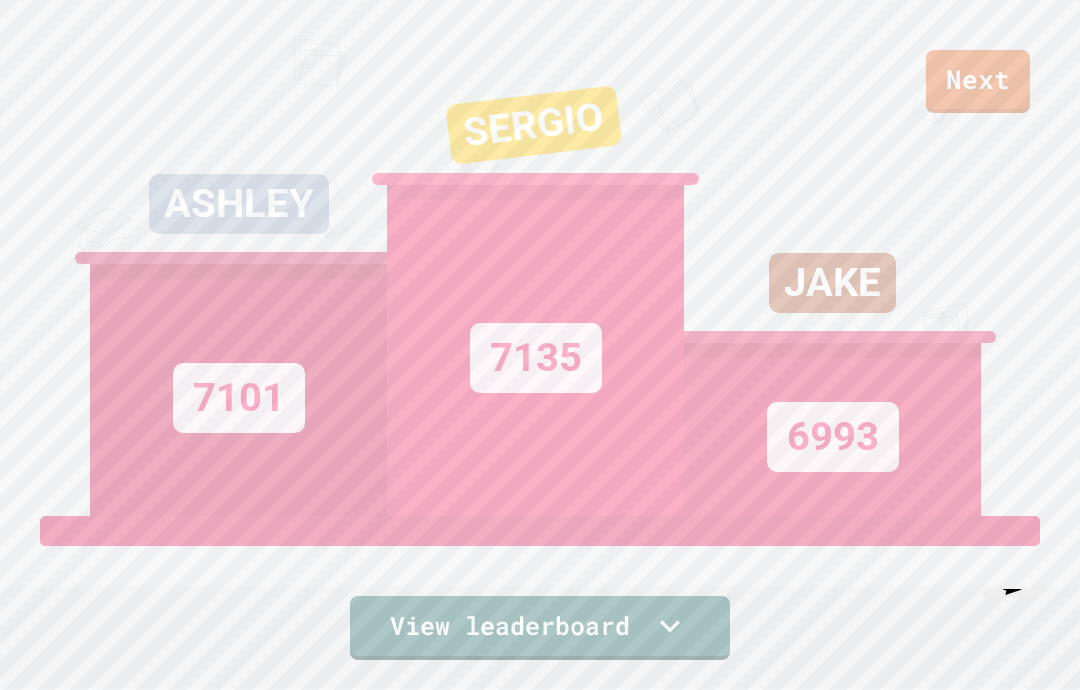 click on "View leaderboard" at bounding box center (540, 628) 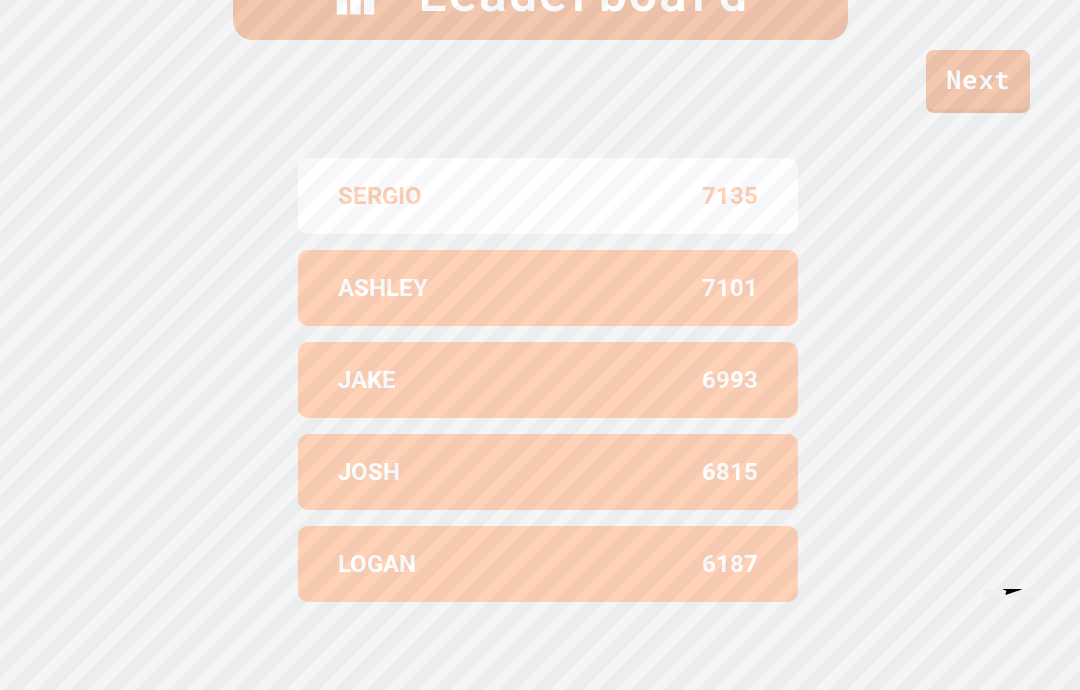 scroll, scrollTop: 825, scrollLeft: 0, axis: vertical 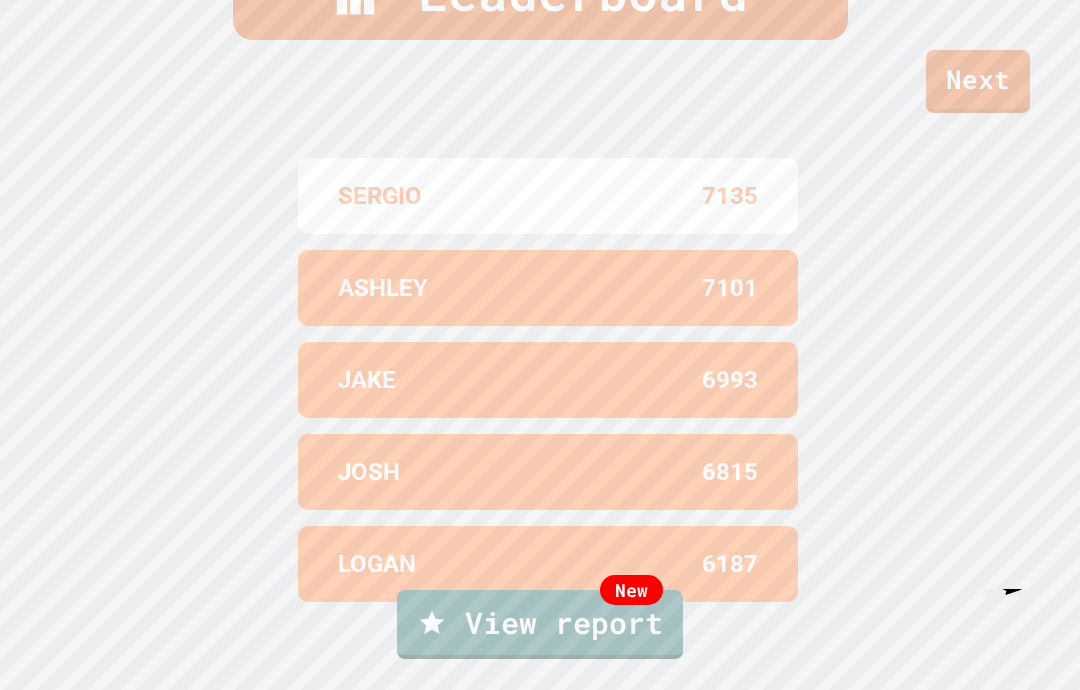 click on "[FIRST] Rank  1 Score  7135 8   Correct 0   Incorrect 0   Unanswered" at bounding box center (540, 1007) 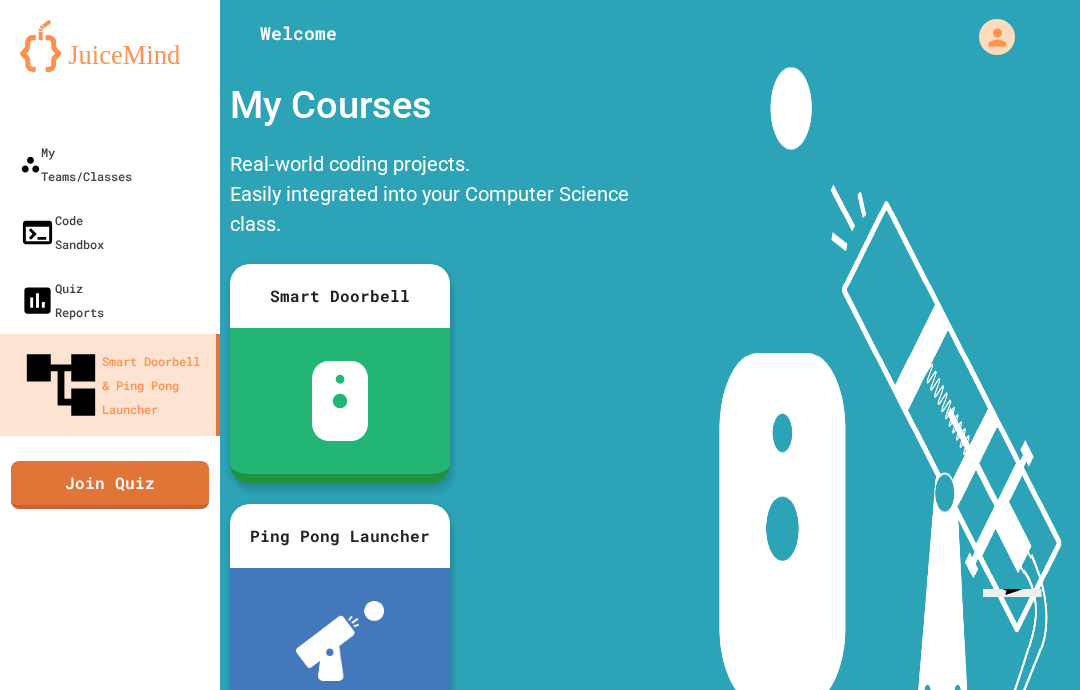 click on "Join Quiz" at bounding box center (110, 485) 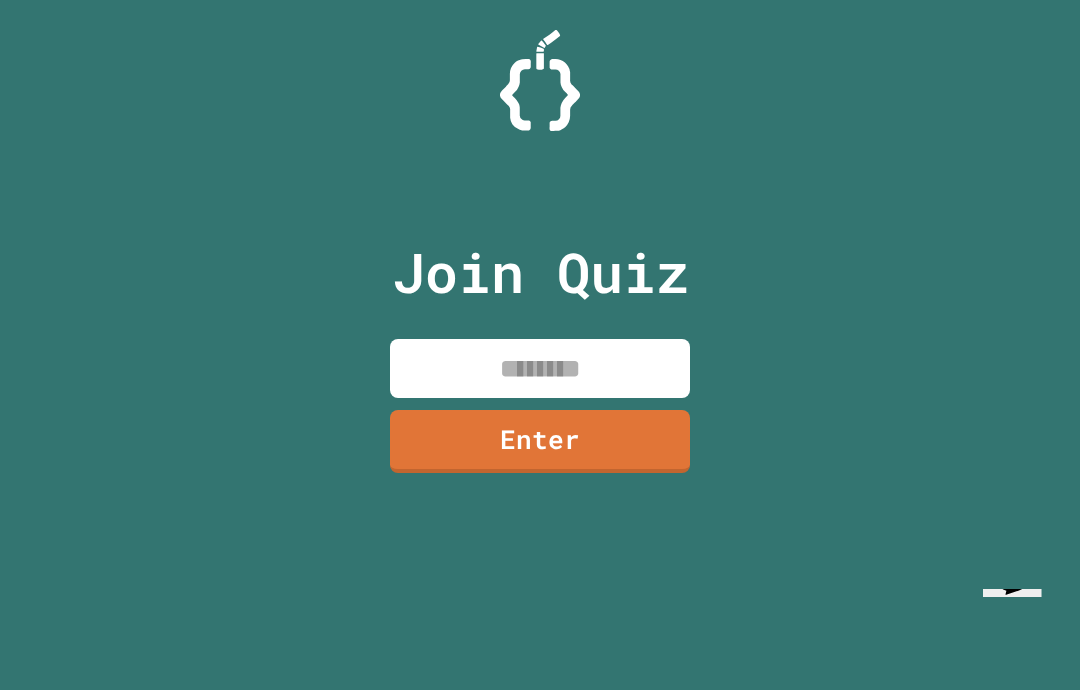 click at bounding box center (540, 368) 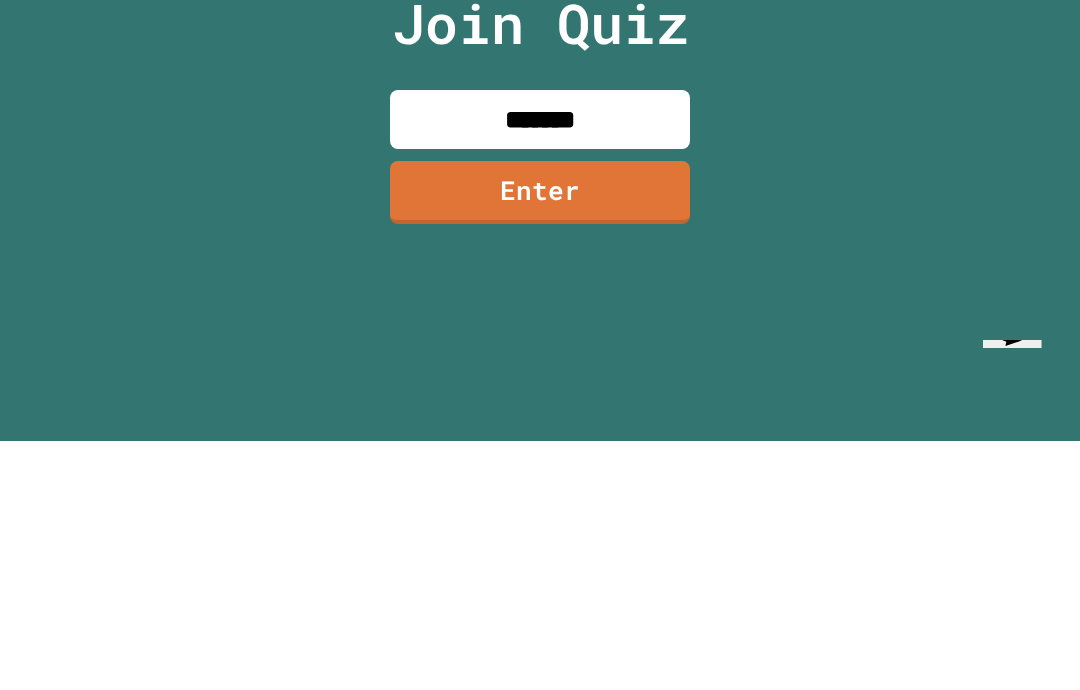 type on "********" 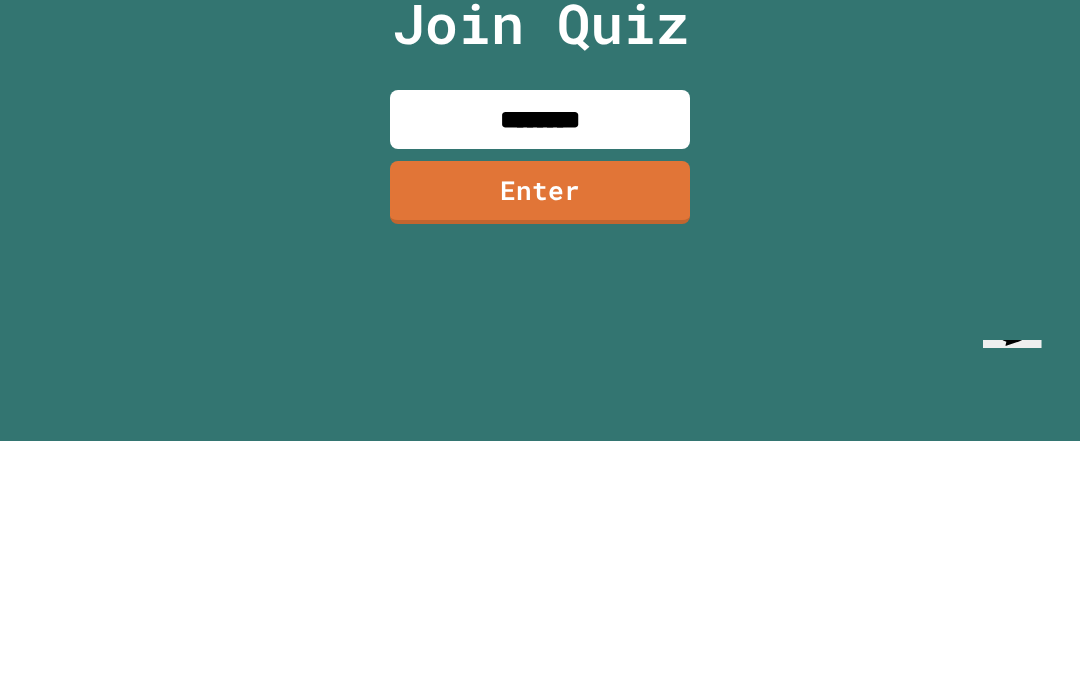 click on "Enter" at bounding box center (540, 441) 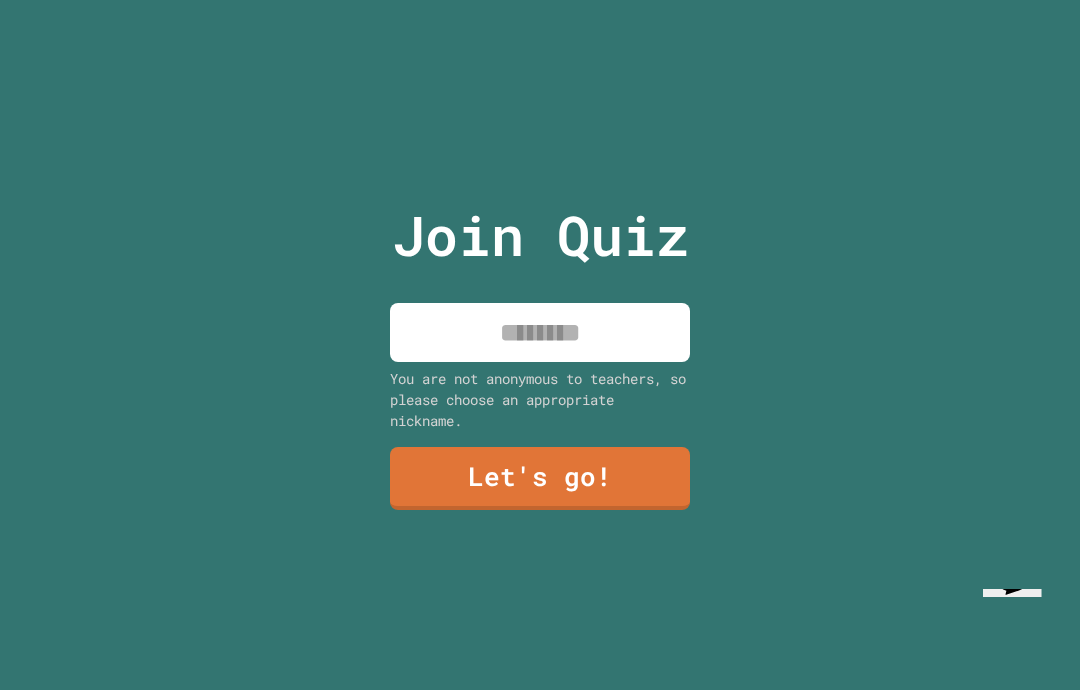 click at bounding box center (540, 332) 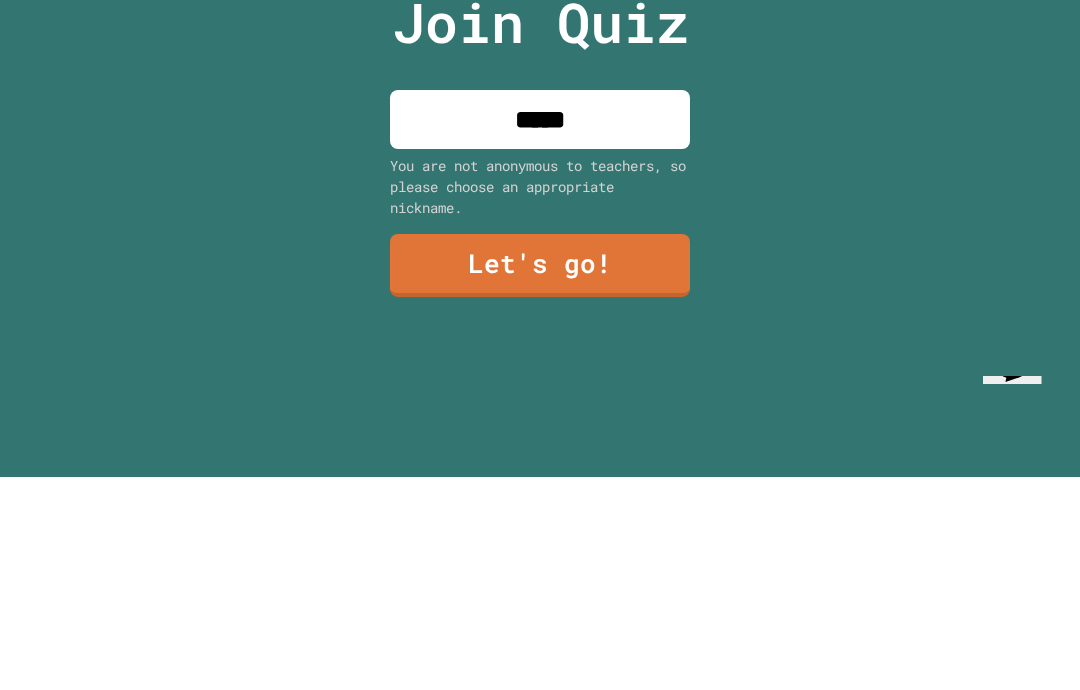 type on "******" 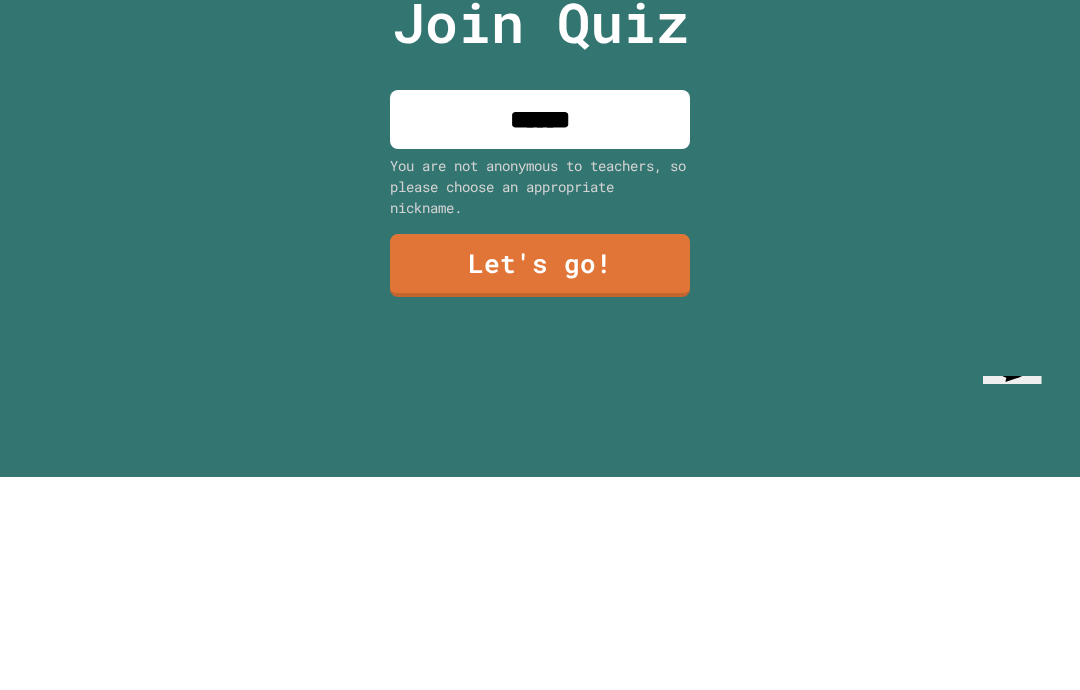 click on "Join Quiz ****** You are not anonymous to teachers, so please choose an appropriate nickname. Let's go!" at bounding box center [540, 345] 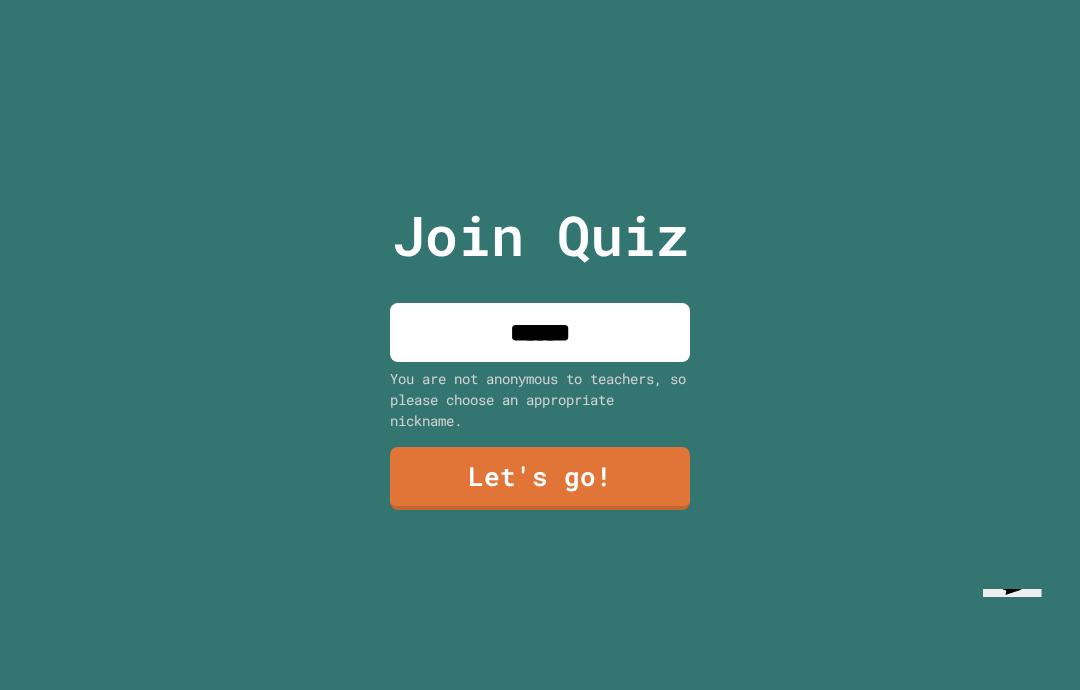 click on "Let's go!" at bounding box center [540, 478] 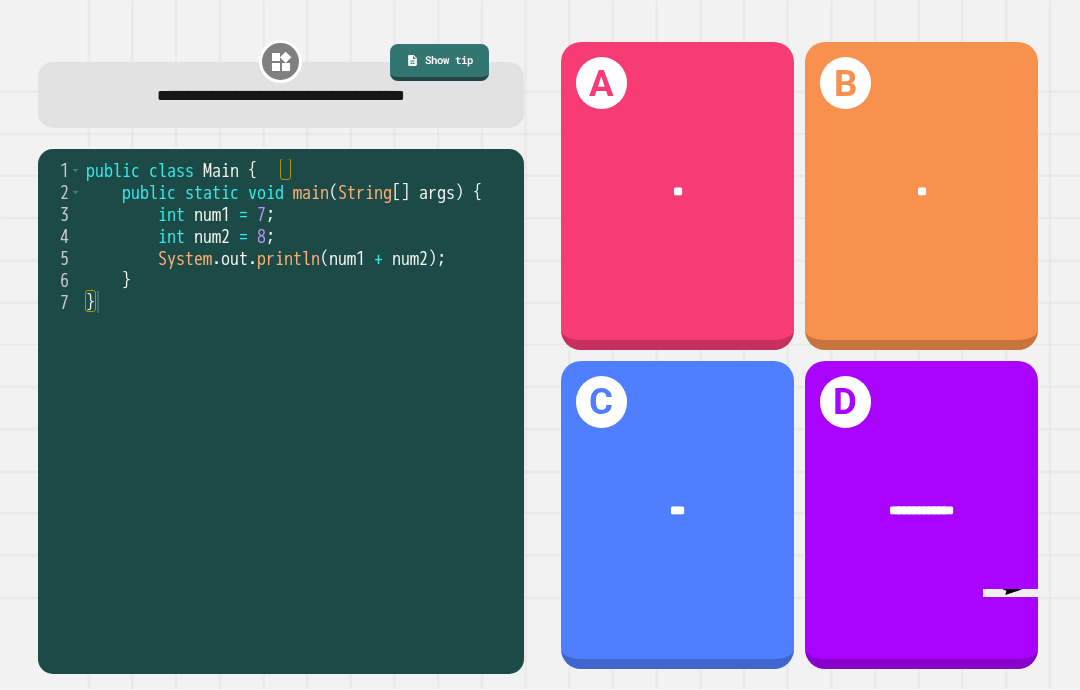 click on "A **" at bounding box center (677, 196) 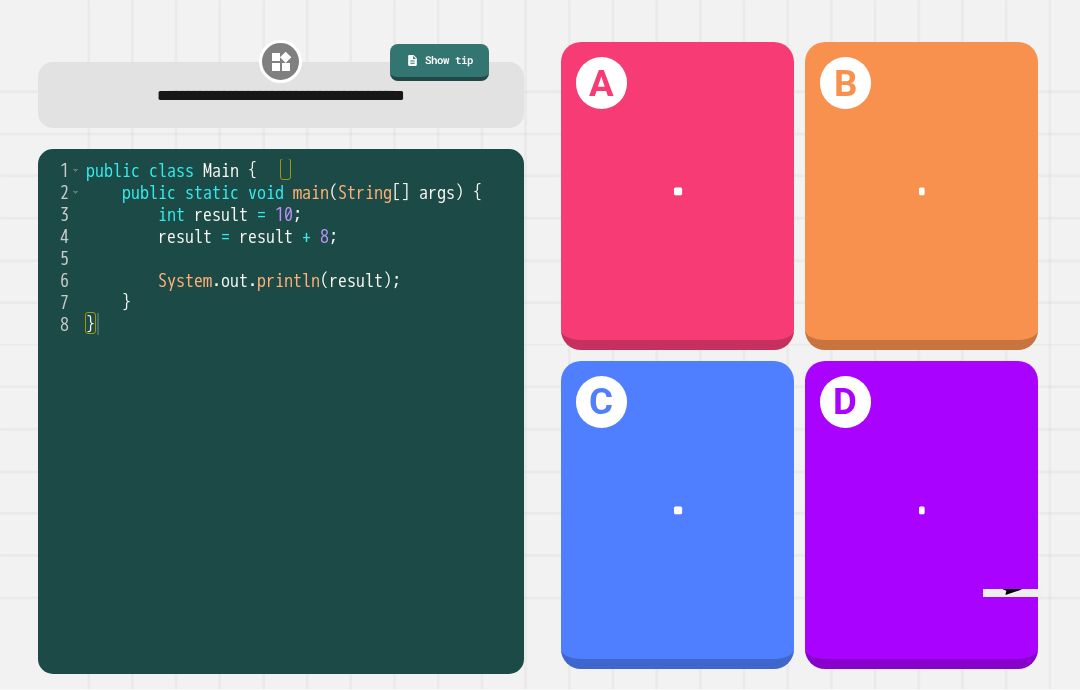 click on "**" at bounding box center (677, 510) 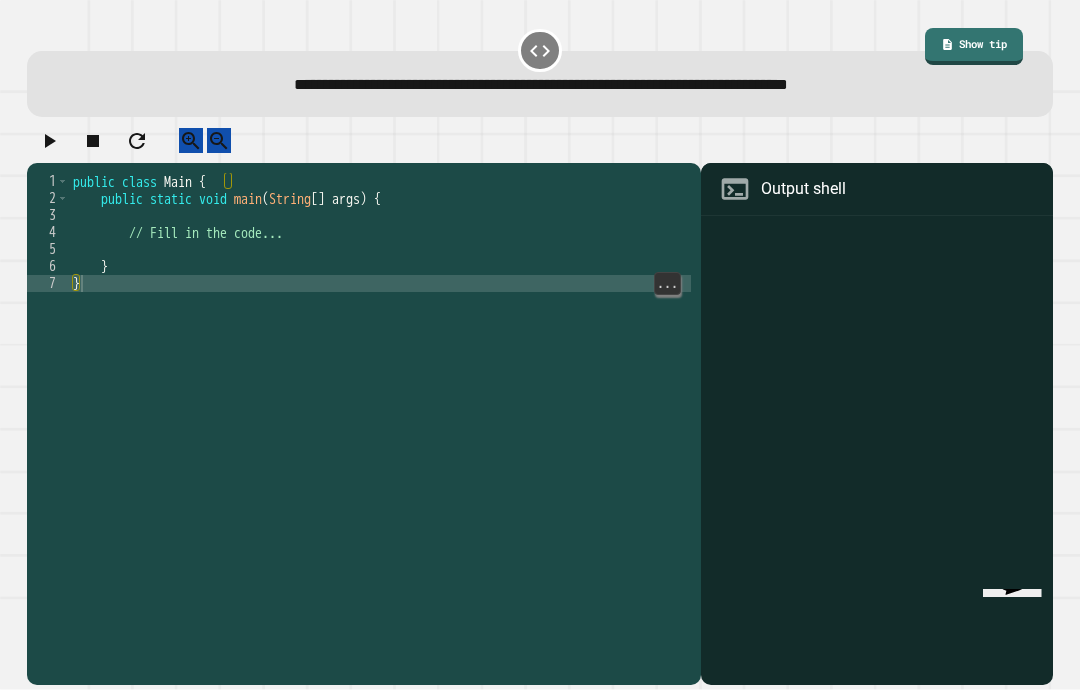 click on "public   class   Main   {      public   static   void   main ( String [ ]   args )   {           // Fill in the code...      } }" at bounding box center (380, 419) 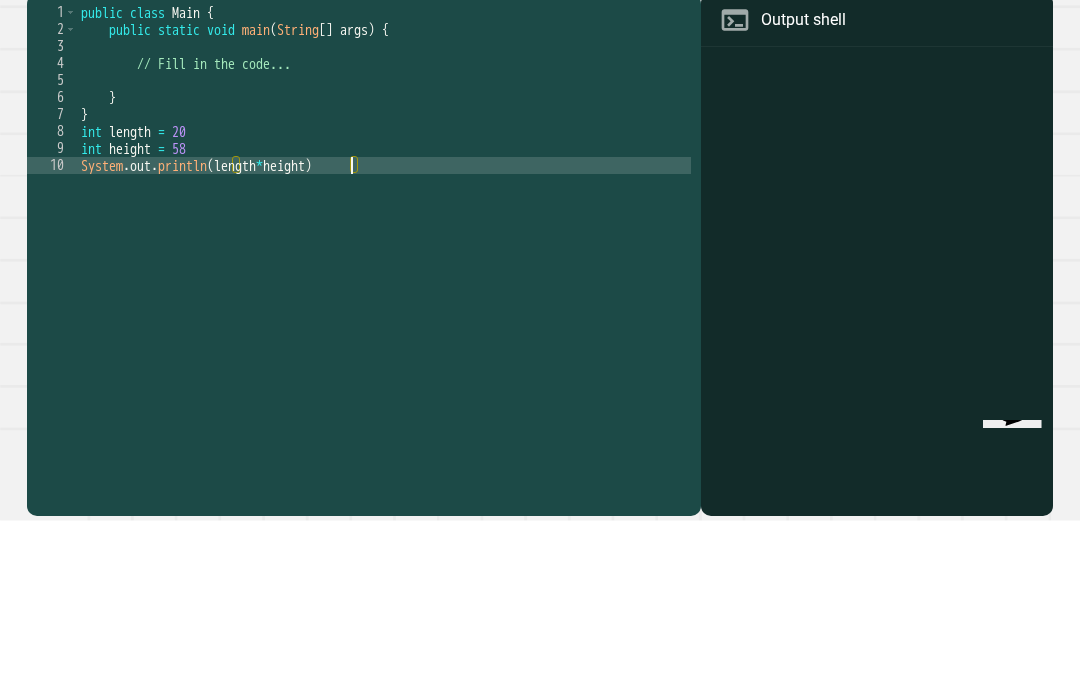 scroll, scrollTop: 18, scrollLeft: 31, axis: both 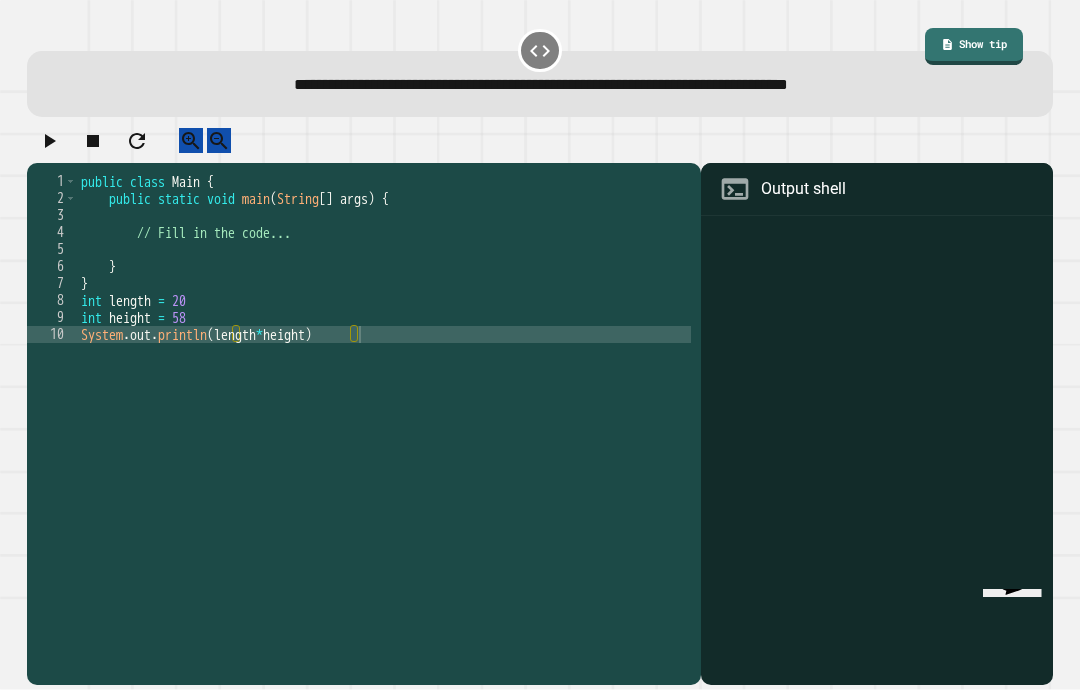 click 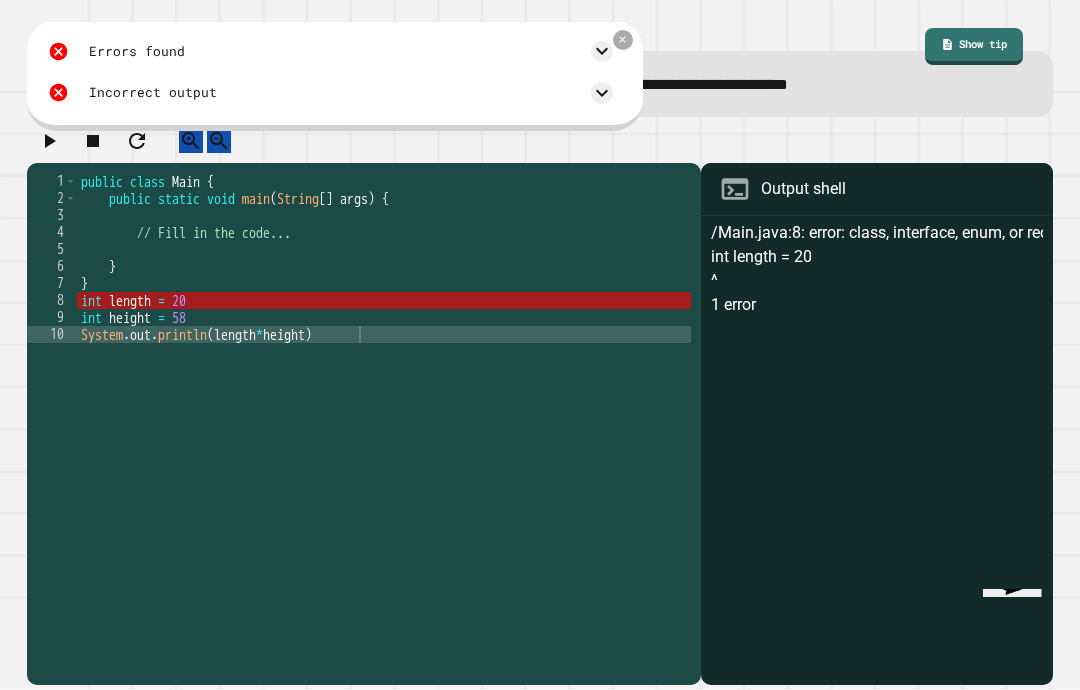 click on "public   class   Main   {      public   static   void   main ( String [ ]   args )   {           // Fill in the code...      } } int   length   =   20 int   height   =   58 System . out . println ( length * height )" at bounding box center [384, 419] 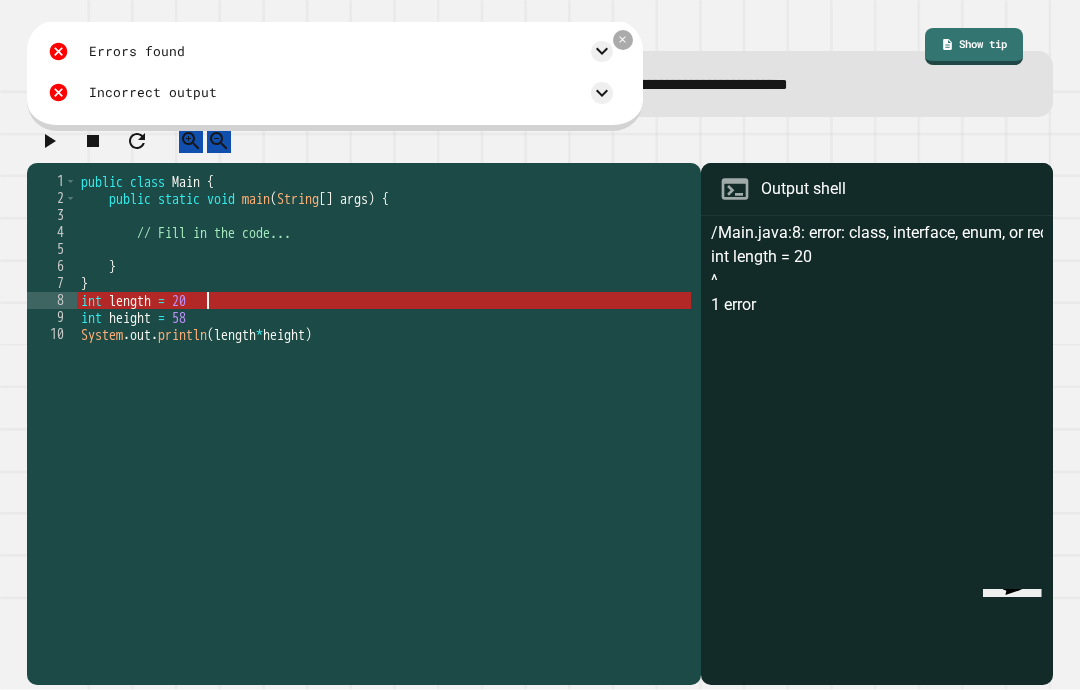 click 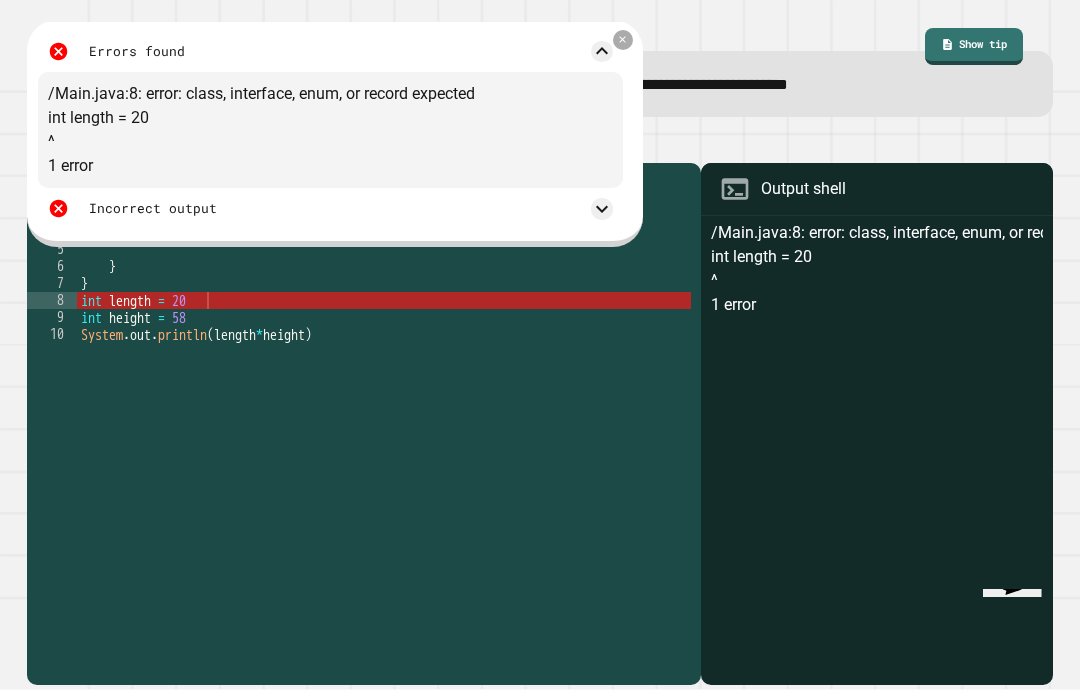 click on "Errors found /Main.java:8: error: class, interface, enum, or record expected
int length = 20
^
1 error Incorrect output Expected output 1160 My output /Main.java:8: error: class, interface, enum, or record expected
int length = 20
^
1 error" at bounding box center [335, 133] 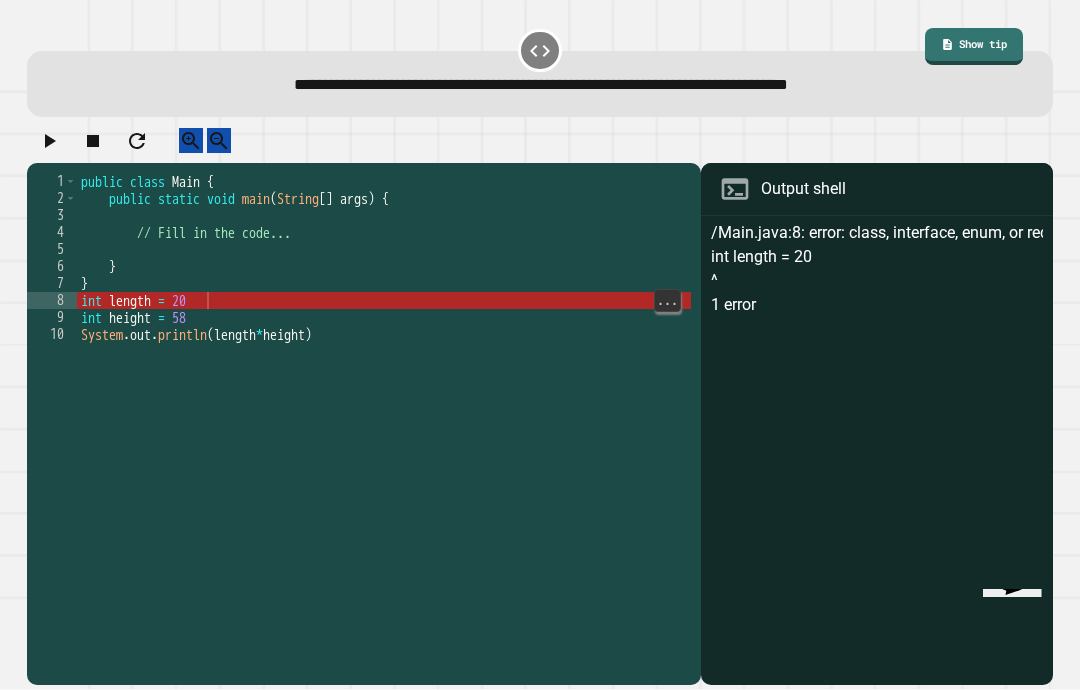 click on "public   class   Main   {      public   static   void   main ( String [ ]   args )   {           // Fill in the code...      } } int   length   =   20 int   height   =   58 System . out . println ( length * height )" at bounding box center (384, 419) 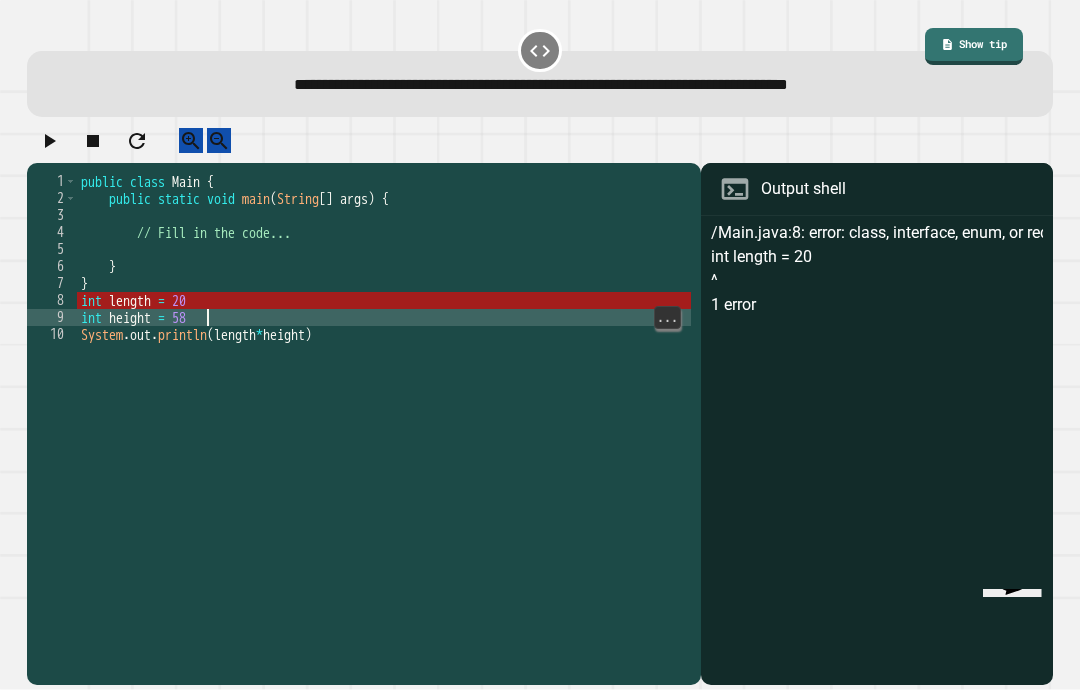 click on "public   class   Main   {      public   static   void   main ( String [ ]   args )   {           // Fill in the code...      } } int   length   =   20 int   height   =   58 System . out . println ( length * height )" at bounding box center (384, 419) 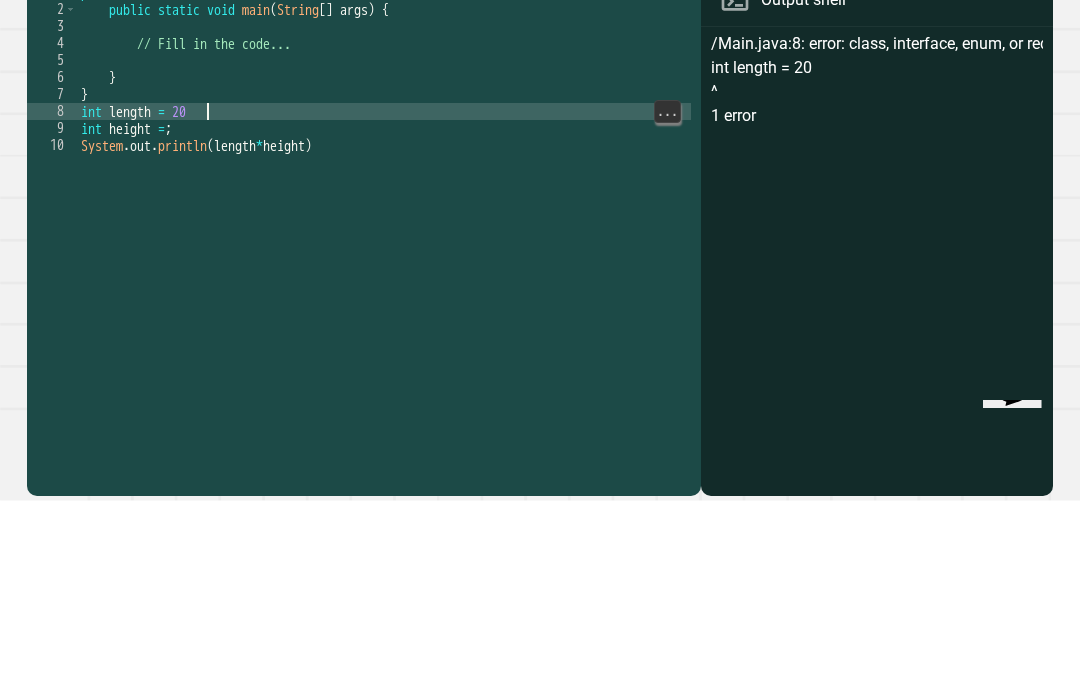 click on "public   class   Main   {      public   static   void   main ( String [ ]   args )   {           // Fill in the code...      } } int   length   =   20 int   height   =  ; System . out . println ( length * height )" at bounding box center [384, 419] 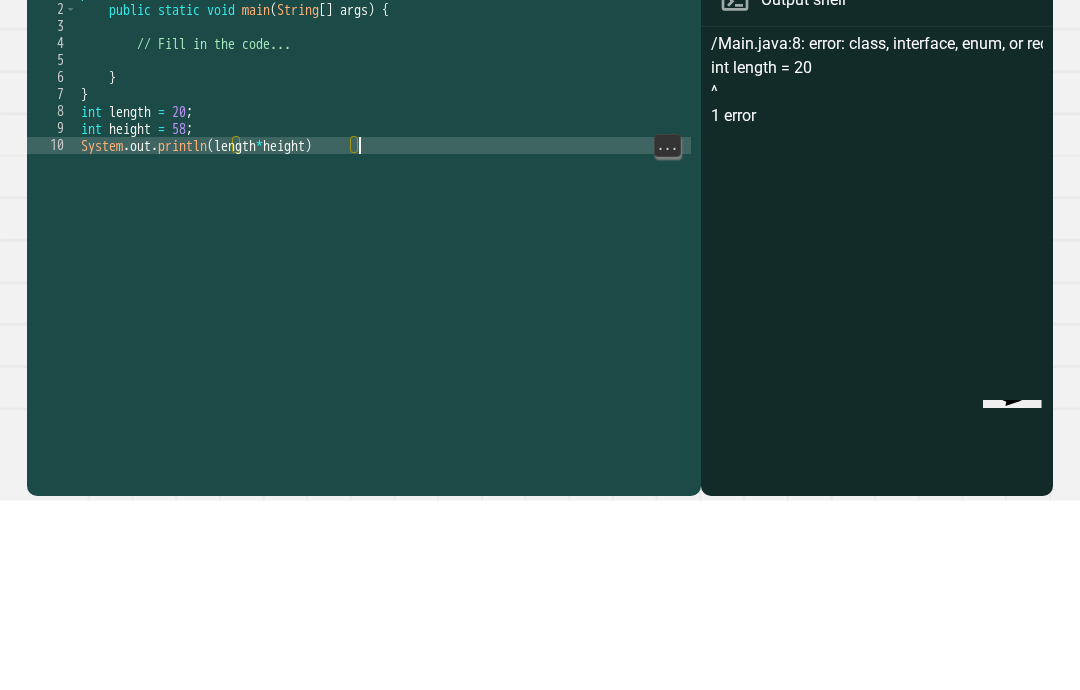 scroll, scrollTop: 18, scrollLeft: 31, axis: both 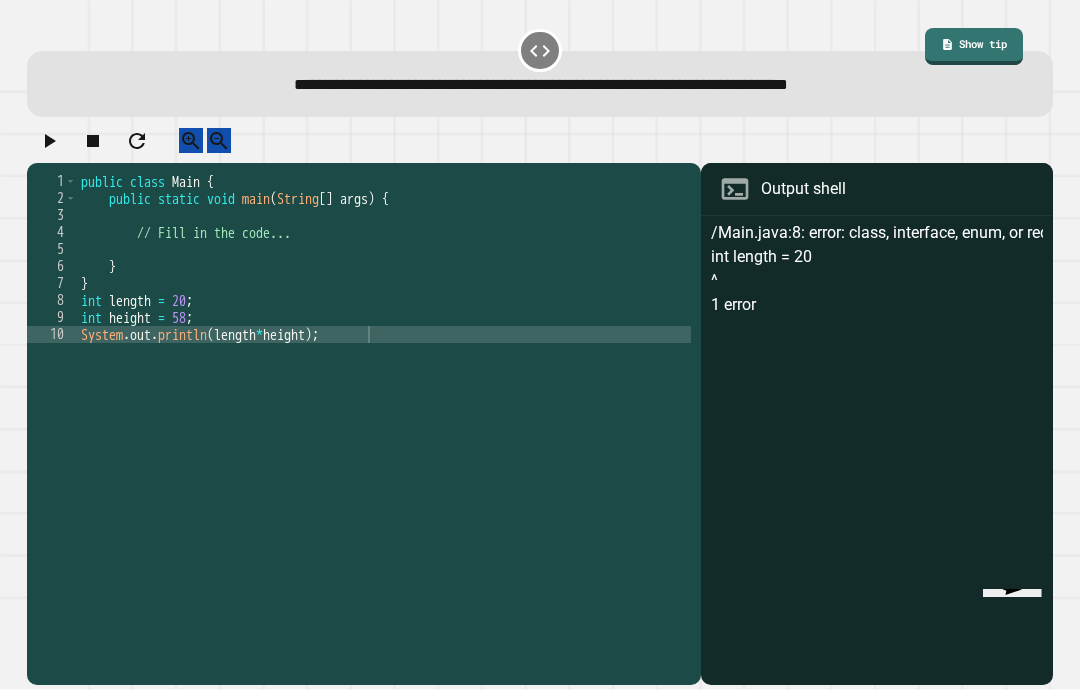 click 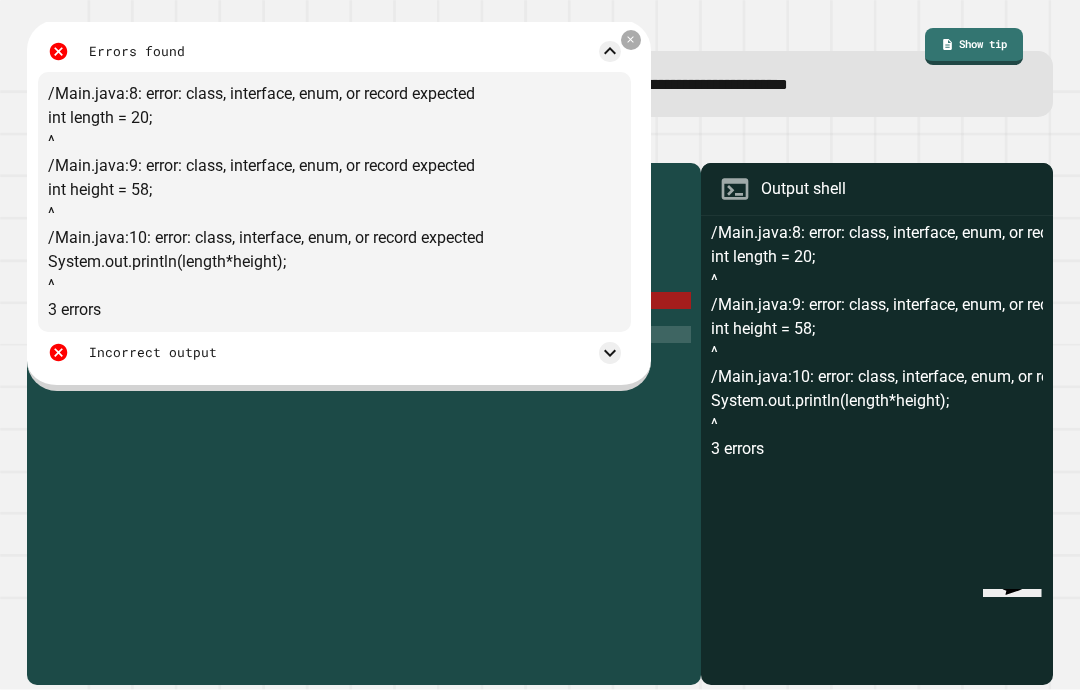 click at bounding box center [631, 40] 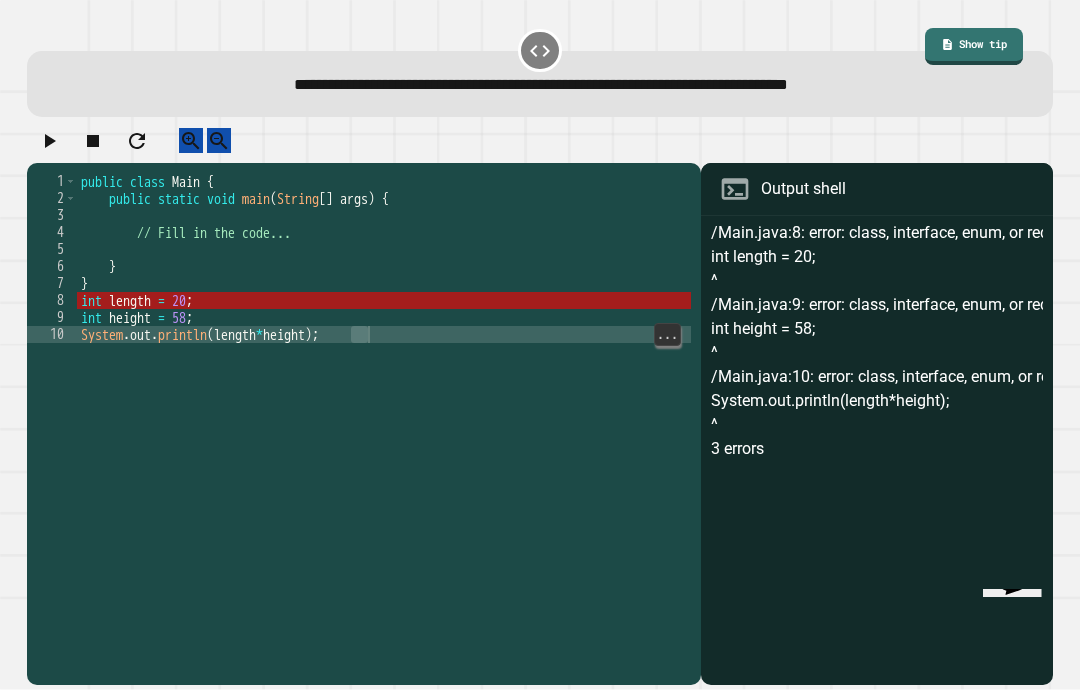 click on "public   class   Main   {      public   static   void   main ( String [ ]   args )   {           // Fill in the code...      } } int   length   =   20 ; int   height   =   58 ; System . out . println ( length * height ) ;" at bounding box center (384, 419) 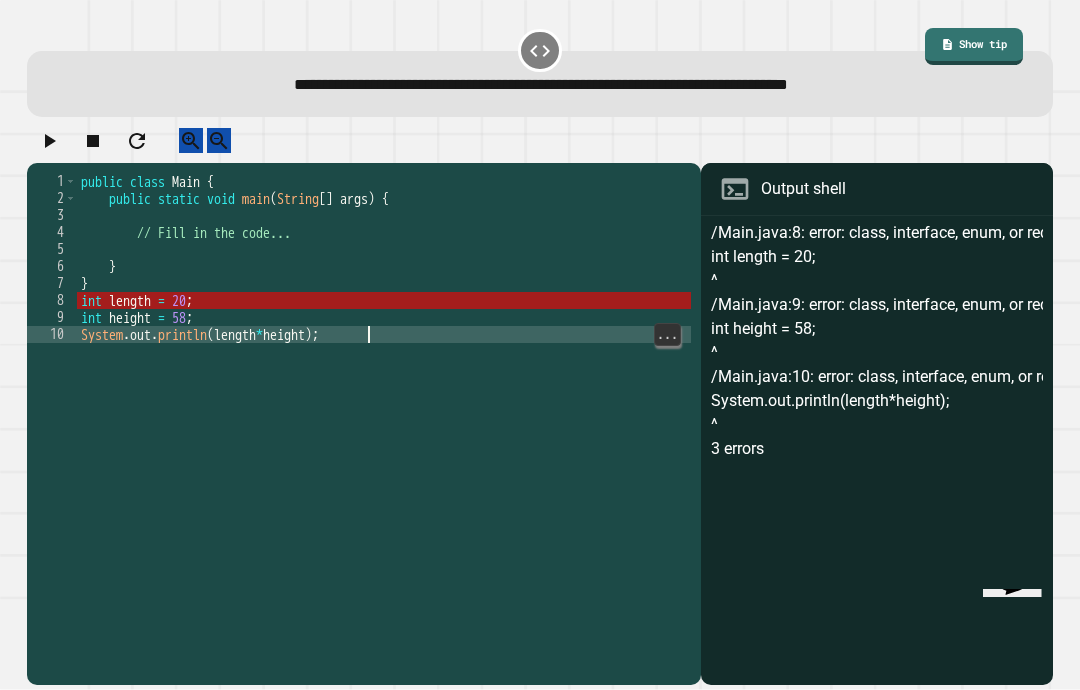 type on "********" 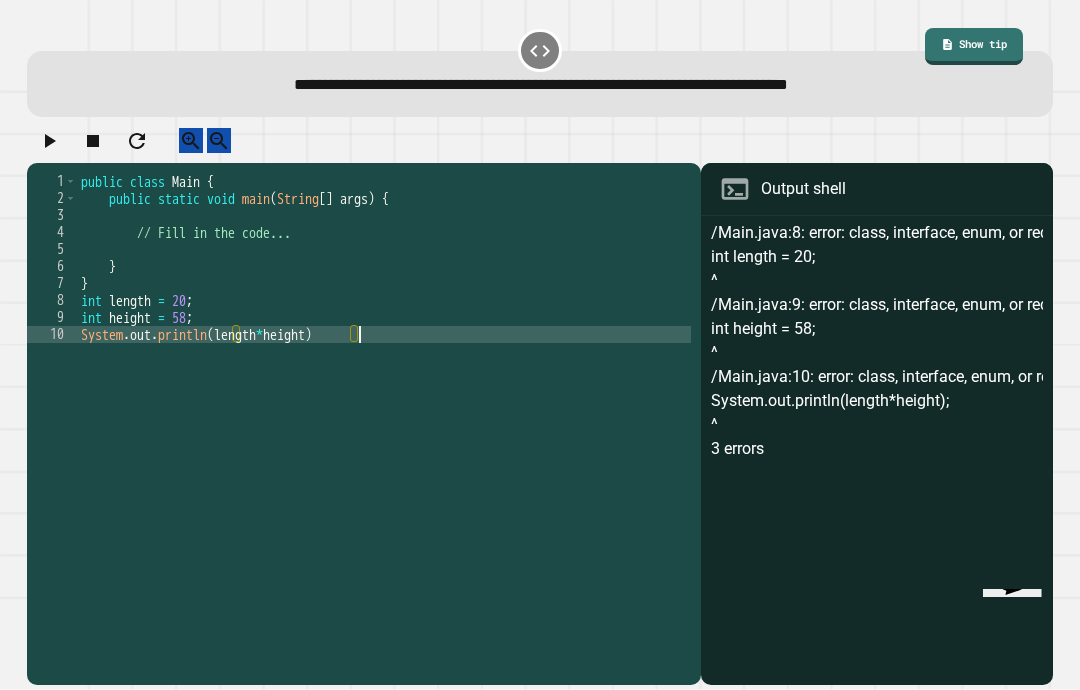 click at bounding box center [49, 140] 